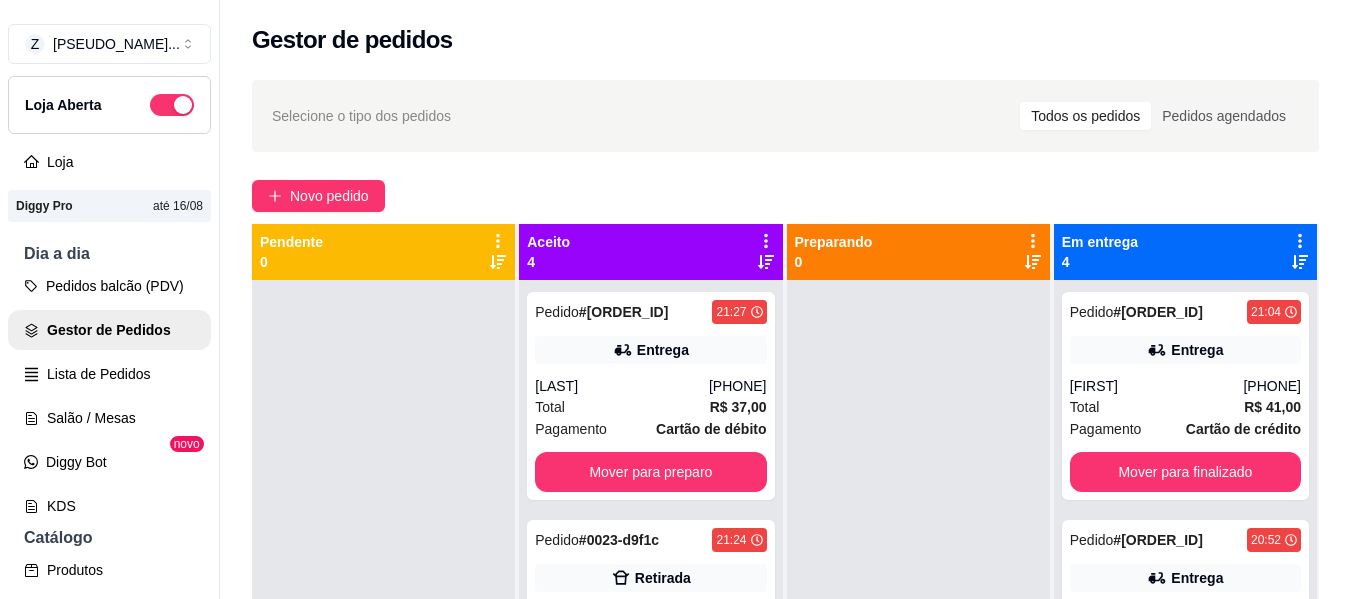 scroll, scrollTop: 0, scrollLeft: 0, axis: both 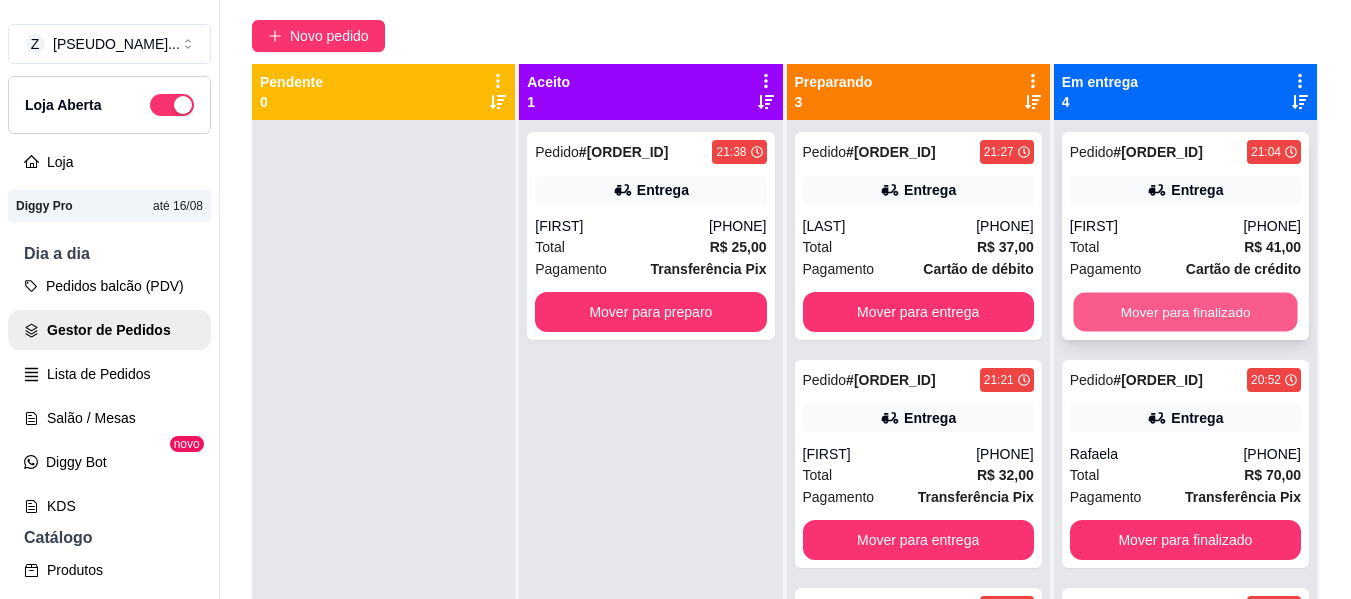 click on "Mover para finalizado" at bounding box center (1185, 312) 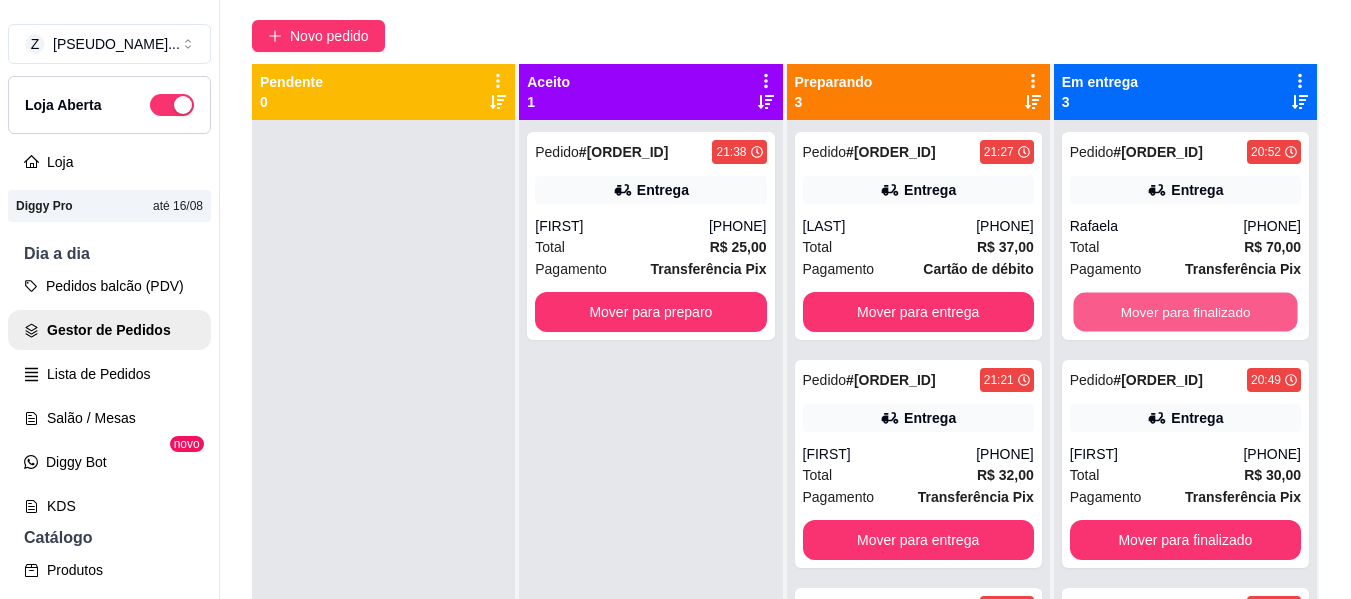click on "Mover para finalizado" at bounding box center (1185, 312) 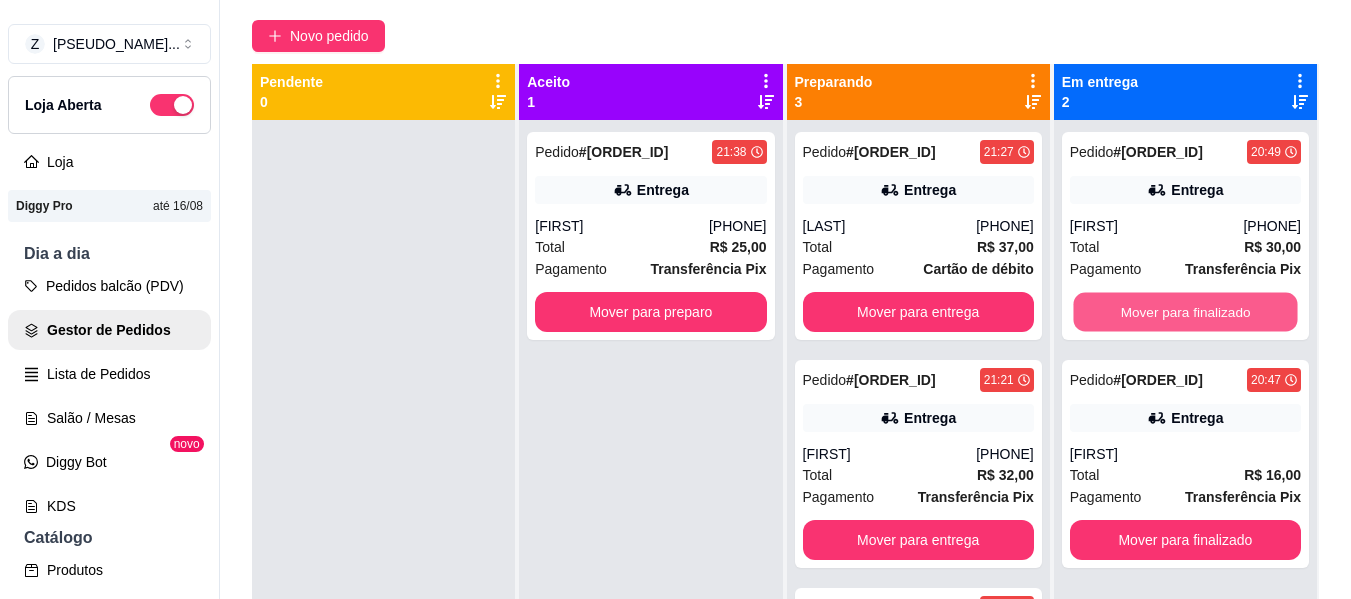 click on "Mover para finalizado" at bounding box center [1185, 312] 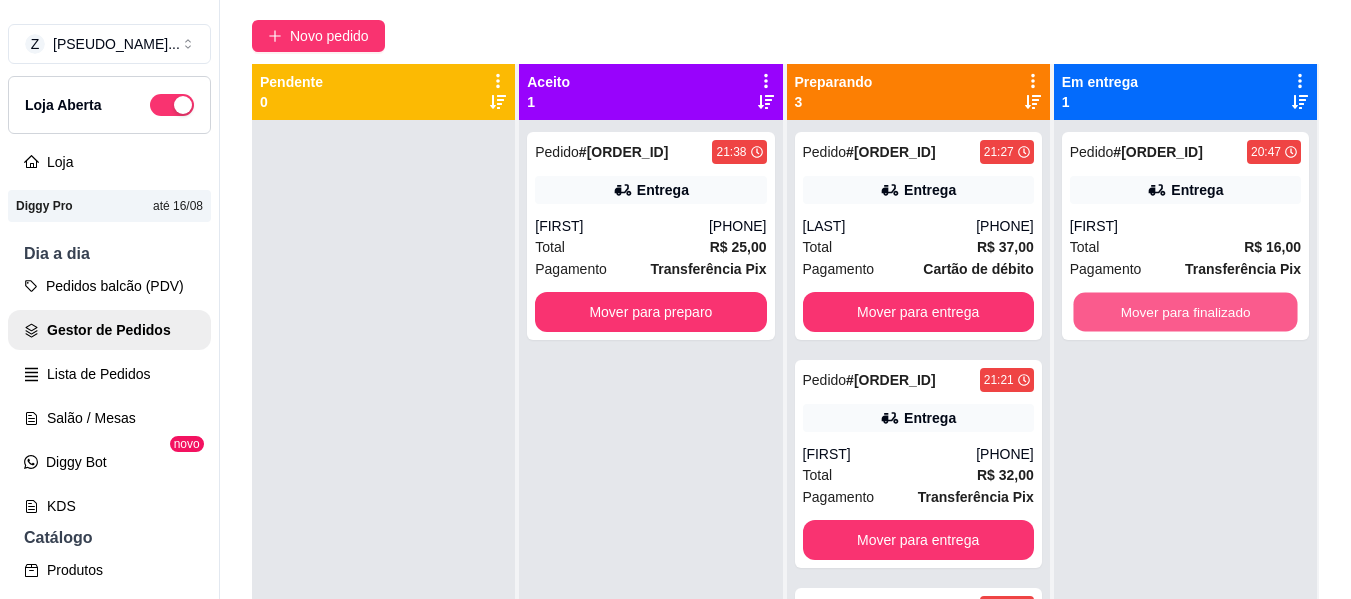 click on "Mover para finalizado" at bounding box center (1185, 312) 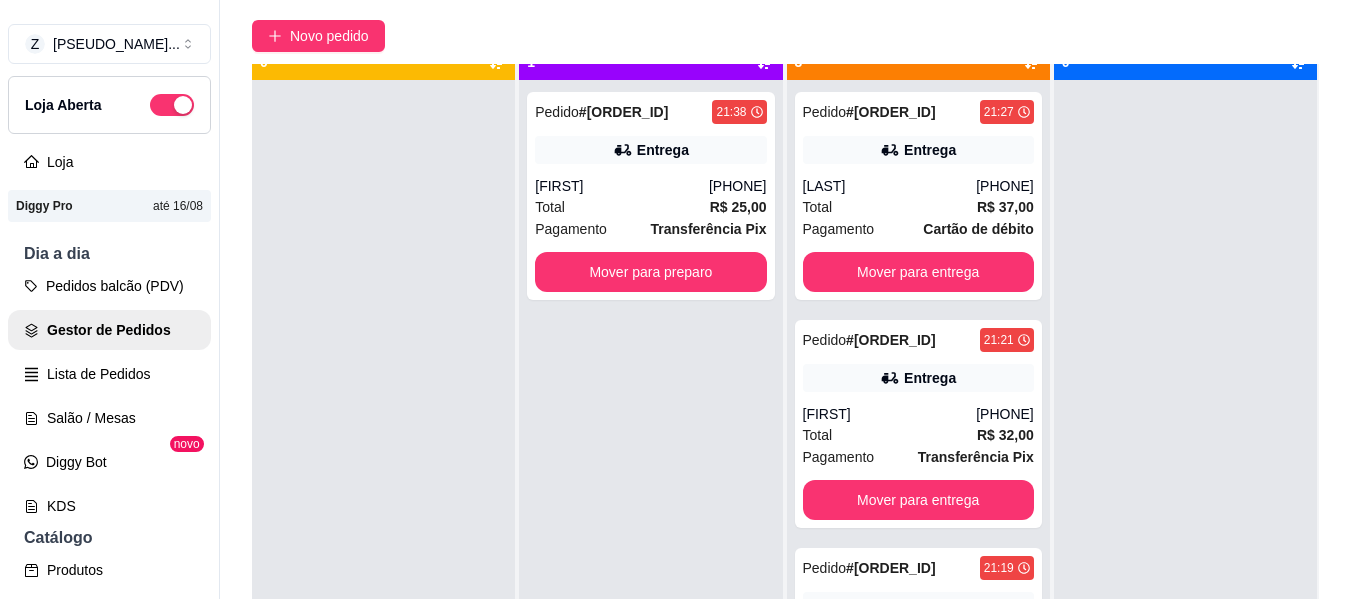 scroll, scrollTop: 56, scrollLeft: 0, axis: vertical 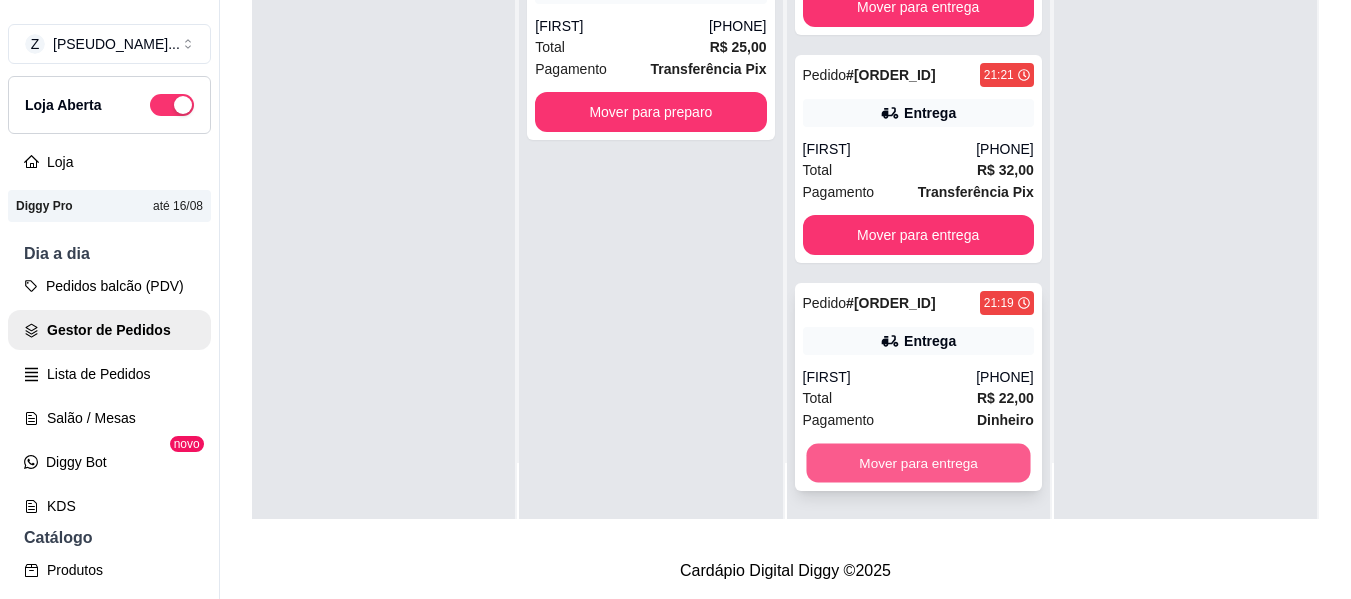 click on "Mover para entrega" at bounding box center (918, 463) 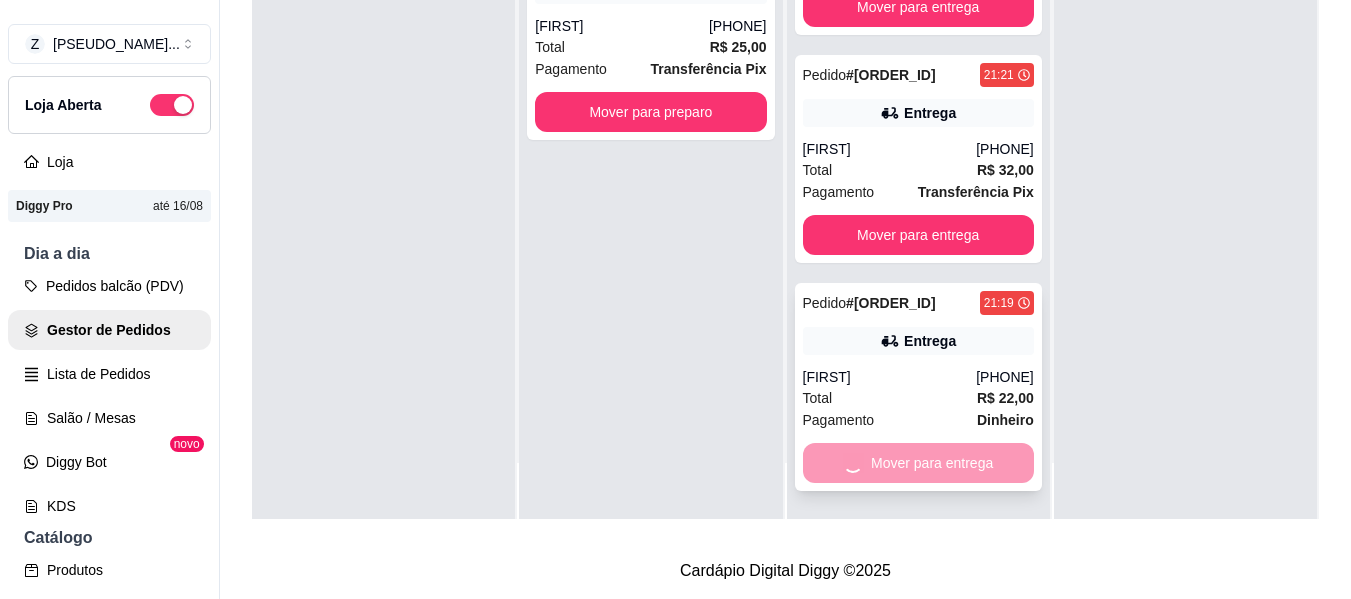 scroll, scrollTop: 0, scrollLeft: 0, axis: both 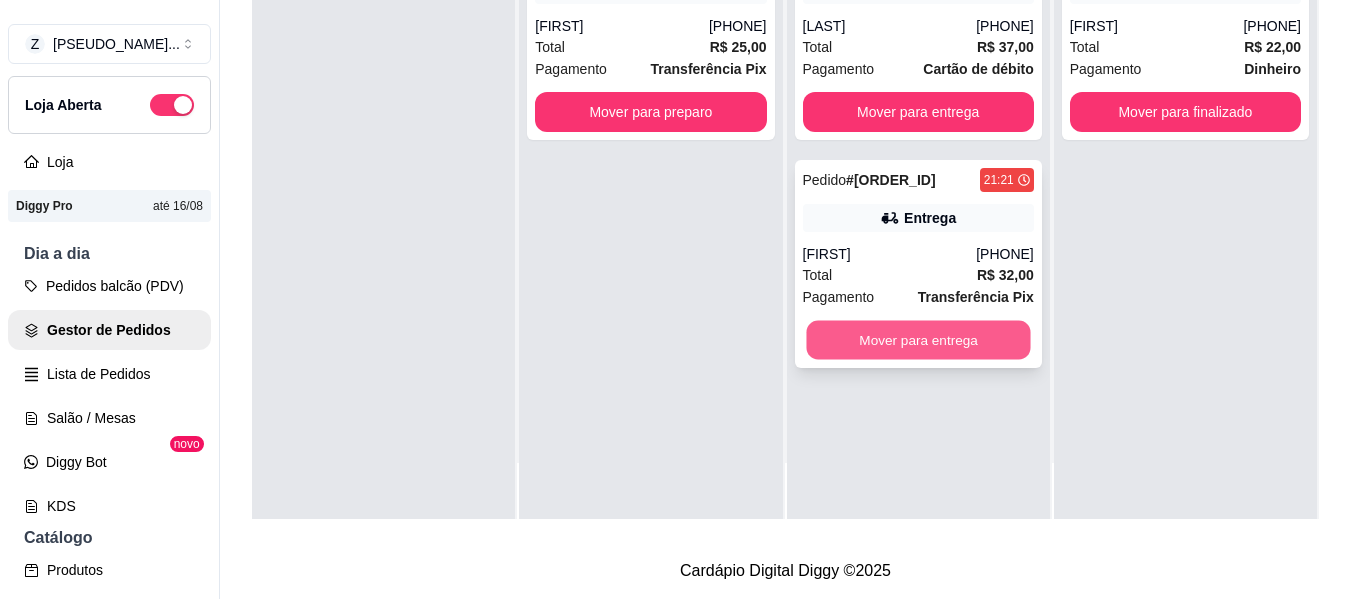 click on "Mover para entrega" at bounding box center [918, 340] 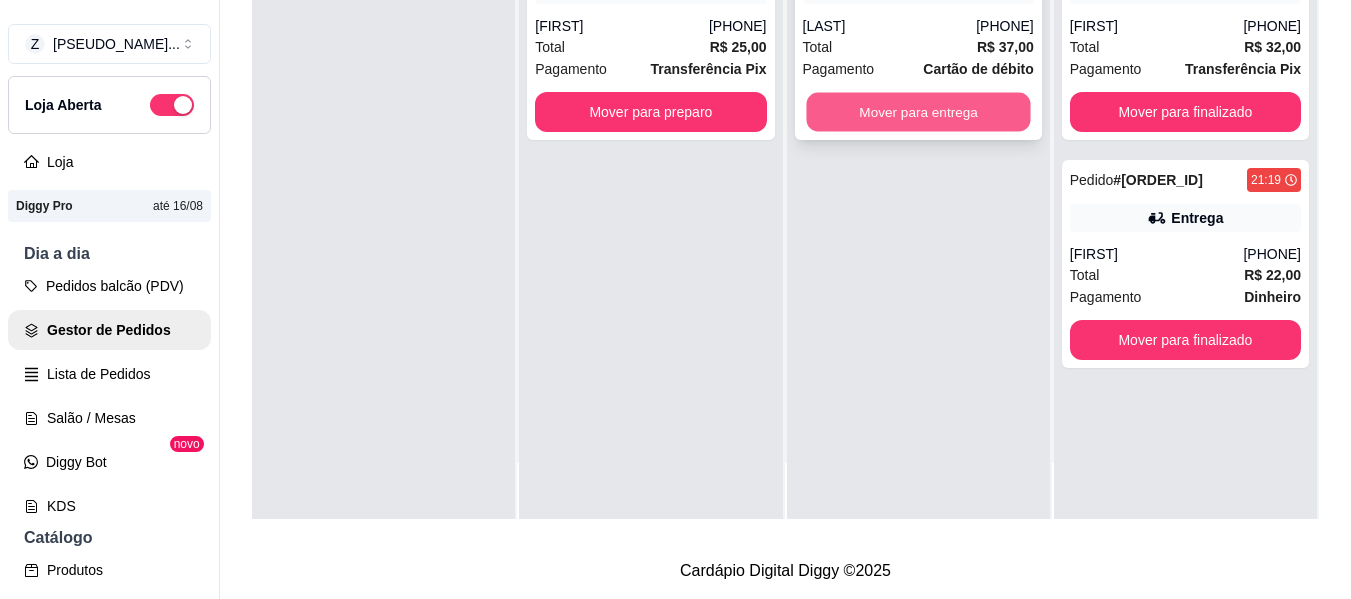 click on "Mover para entrega" at bounding box center [918, 112] 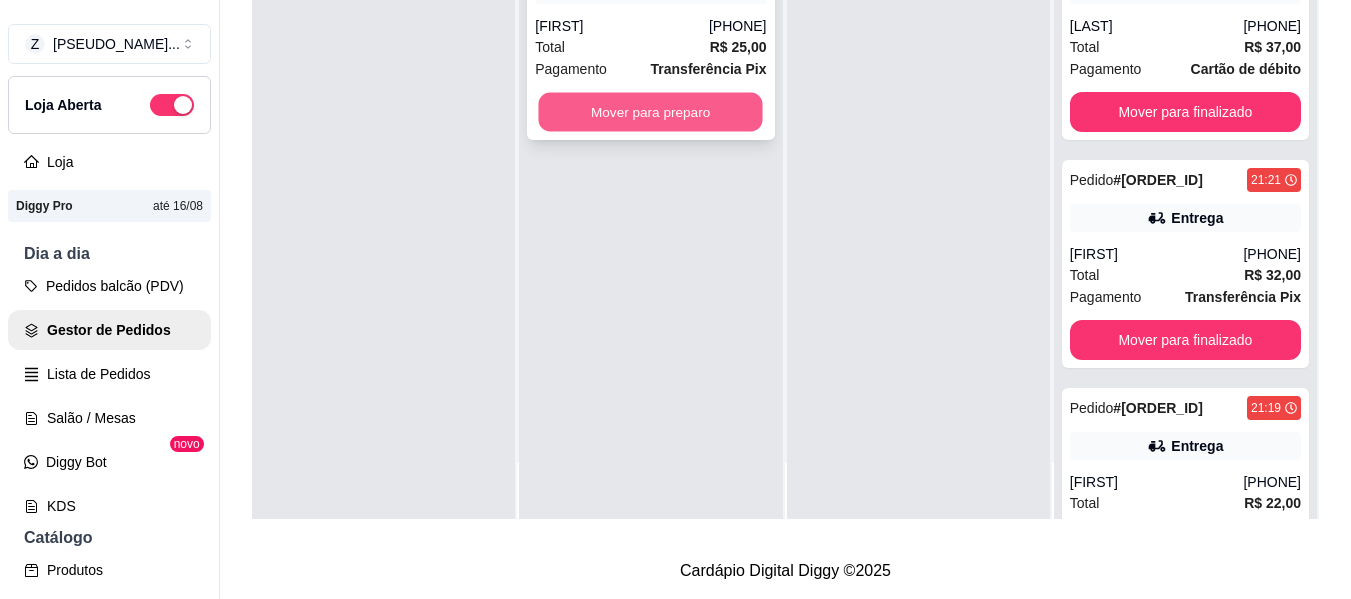 click on "Mover para preparo" at bounding box center [651, 112] 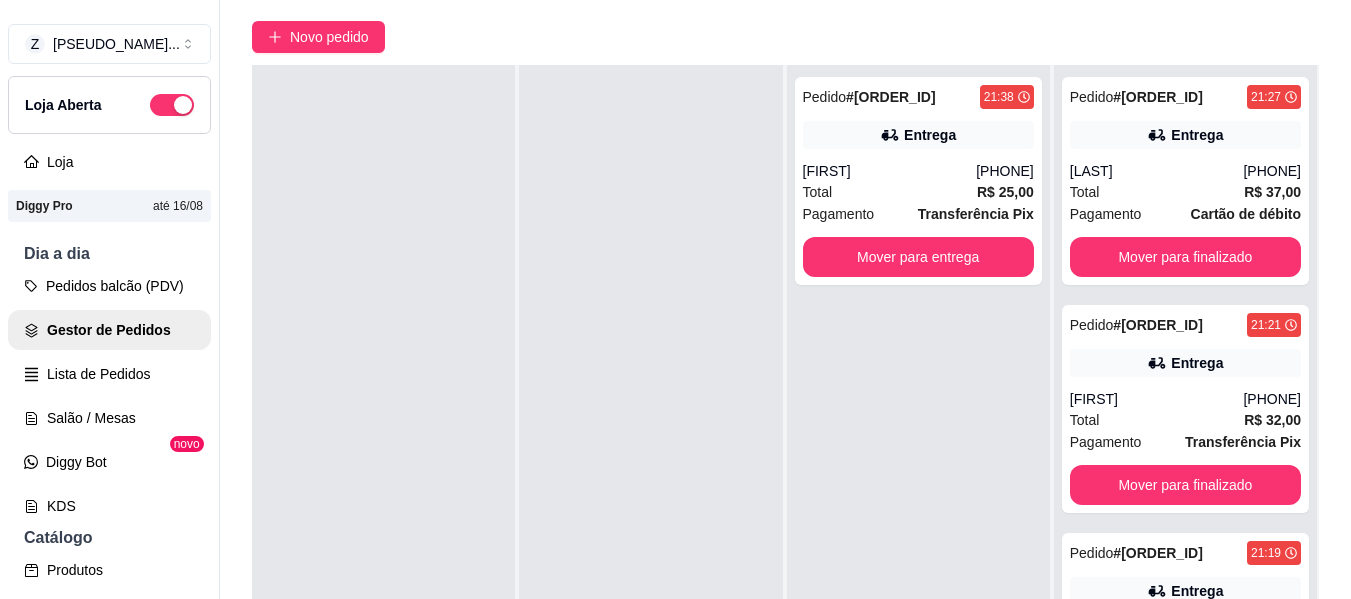 scroll, scrollTop: 119, scrollLeft: 0, axis: vertical 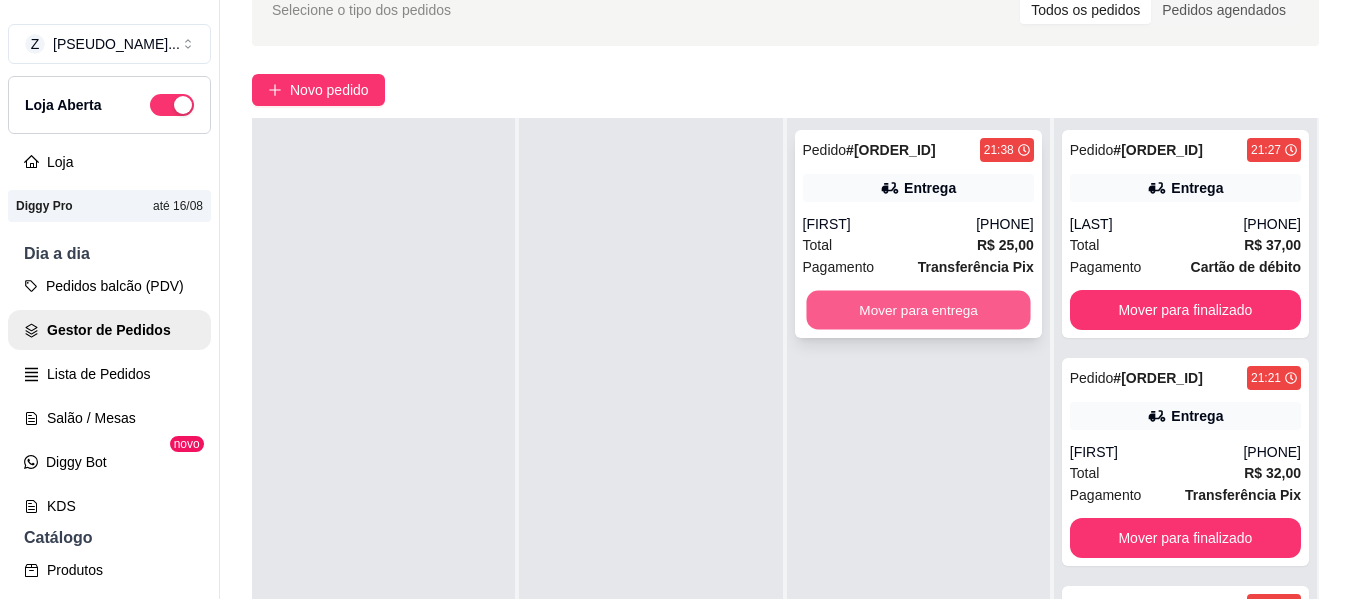click on "Mover para entrega" at bounding box center [918, 310] 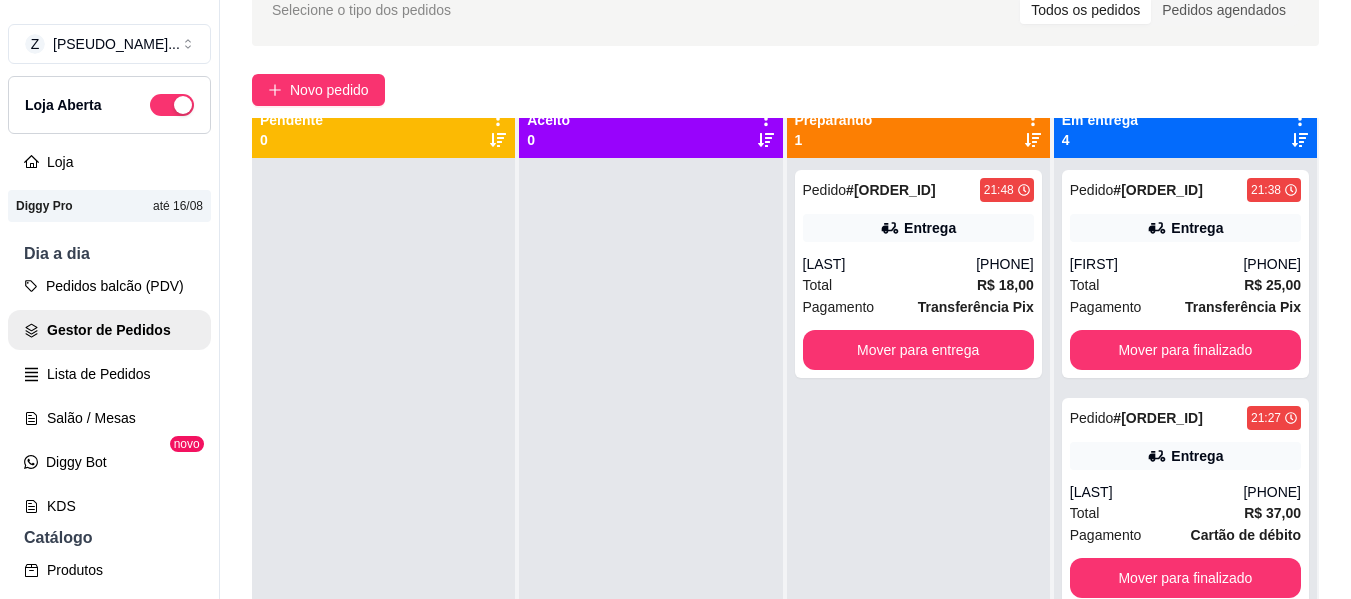 scroll, scrollTop: 0, scrollLeft: 0, axis: both 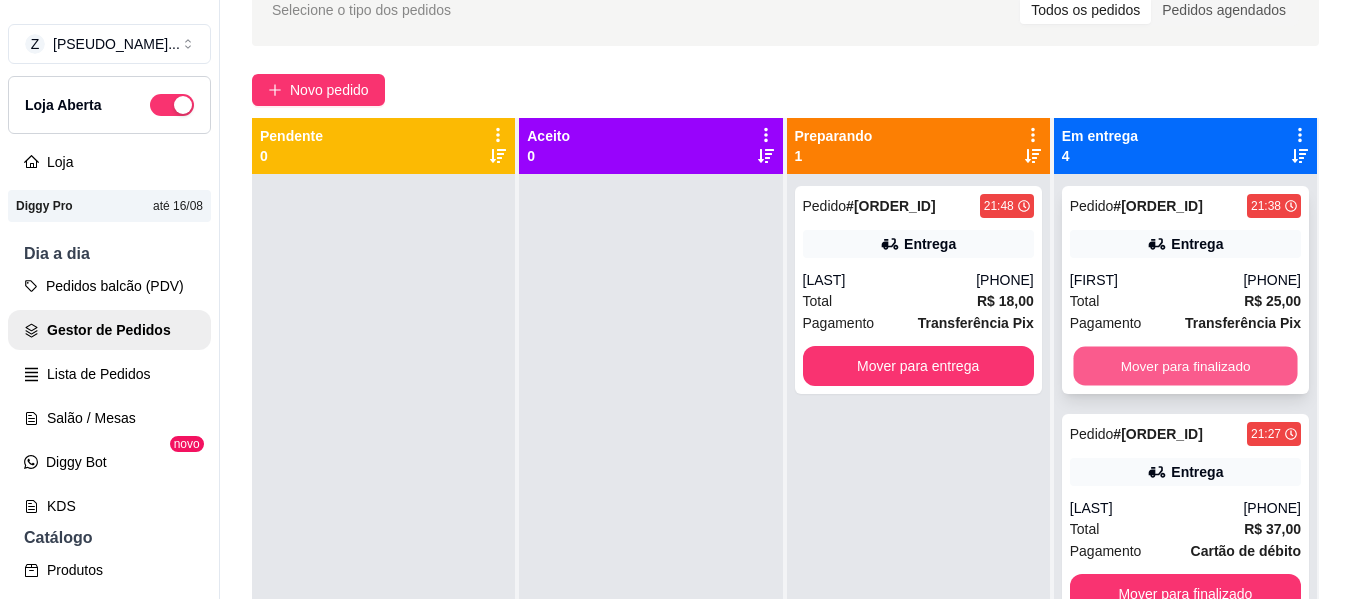 click on "Mover para finalizado" at bounding box center (1185, 366) 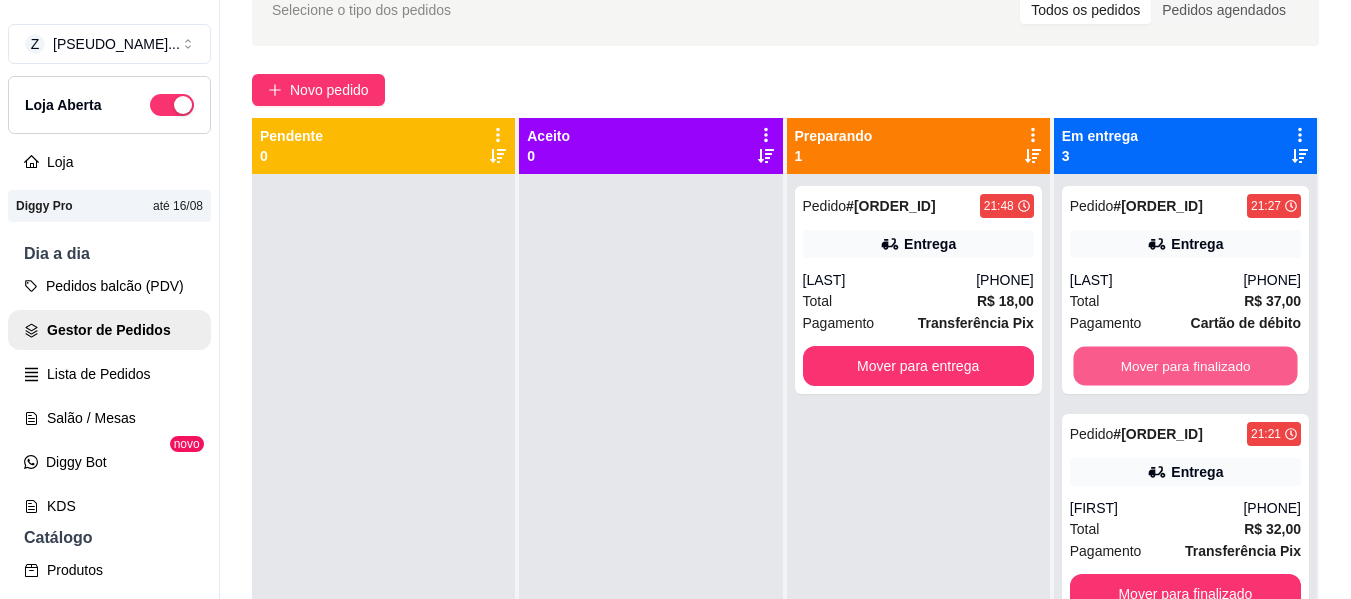 click on "Mover para finalizado" at bounding box center [1185, 366] 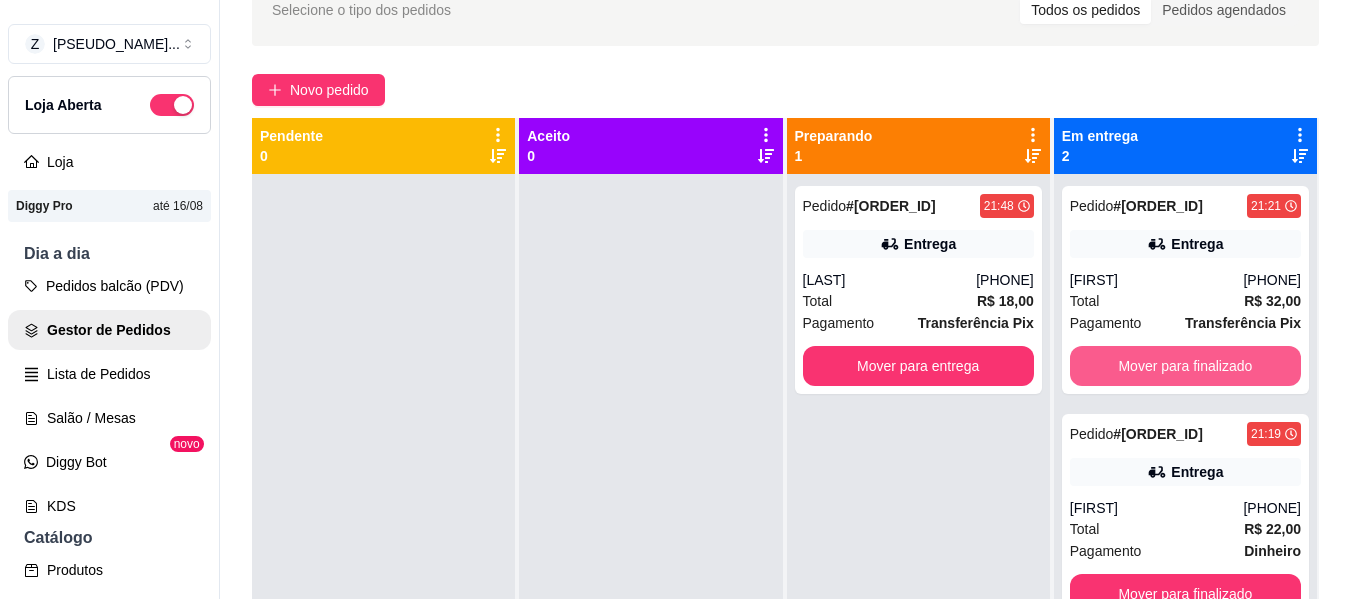 click on "Mover para finalizado" at bounding box center [1185, 366] 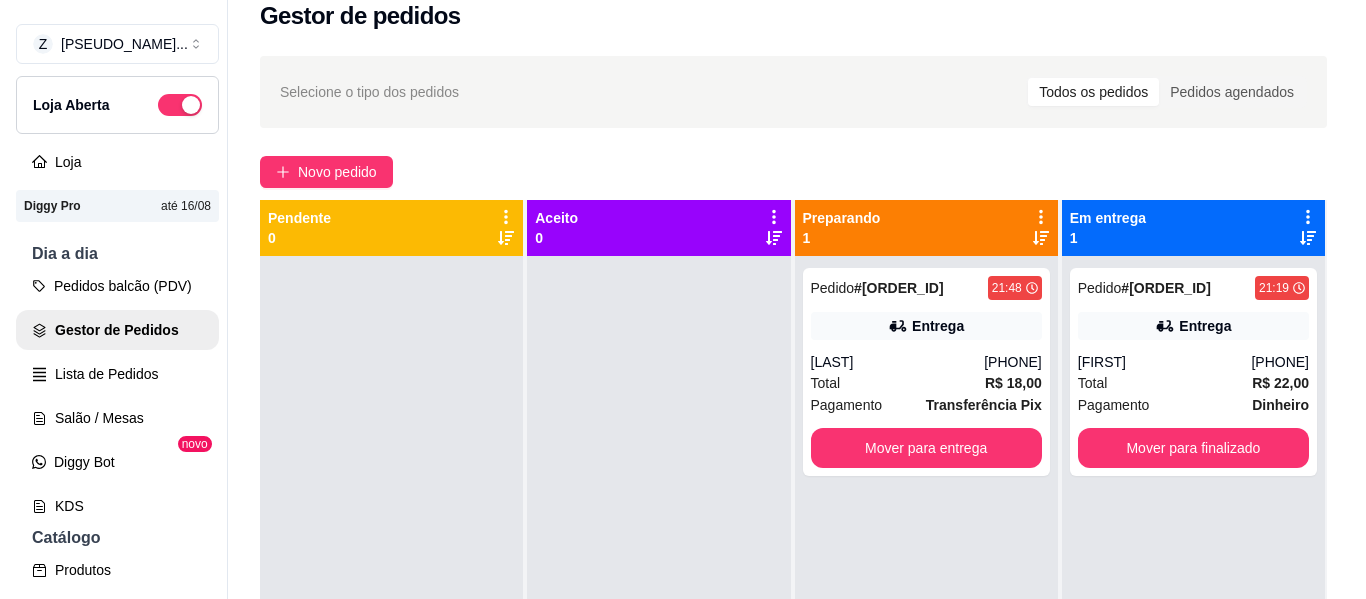 scroll, scrollTop: 0, scrollLeft: 0, axis: both 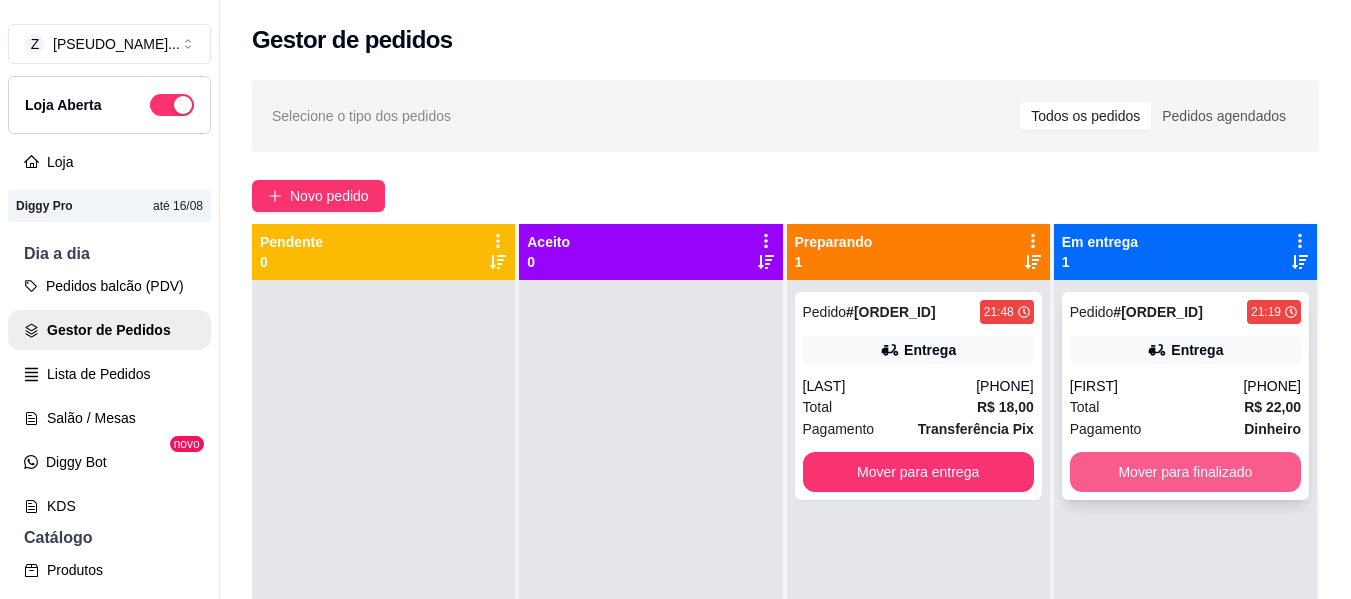 click on "Mover para finalizado" at bounding box center (1185, 472) 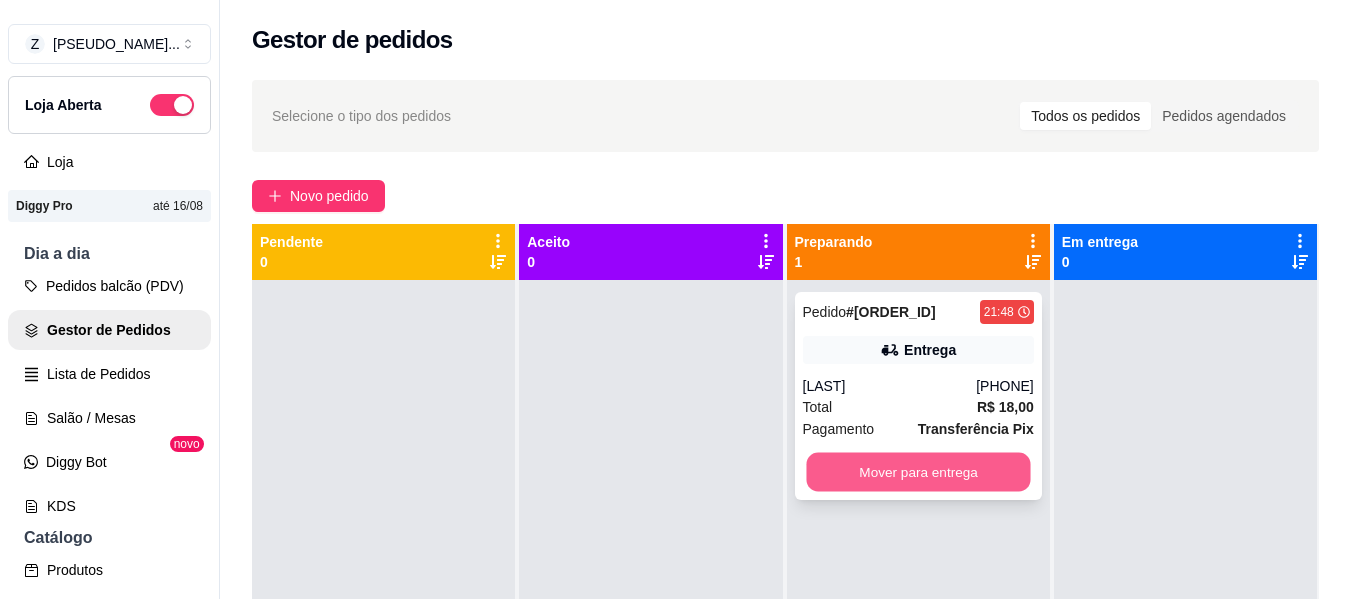 click on "Mover para entrega" at bounding box center (918, 472) 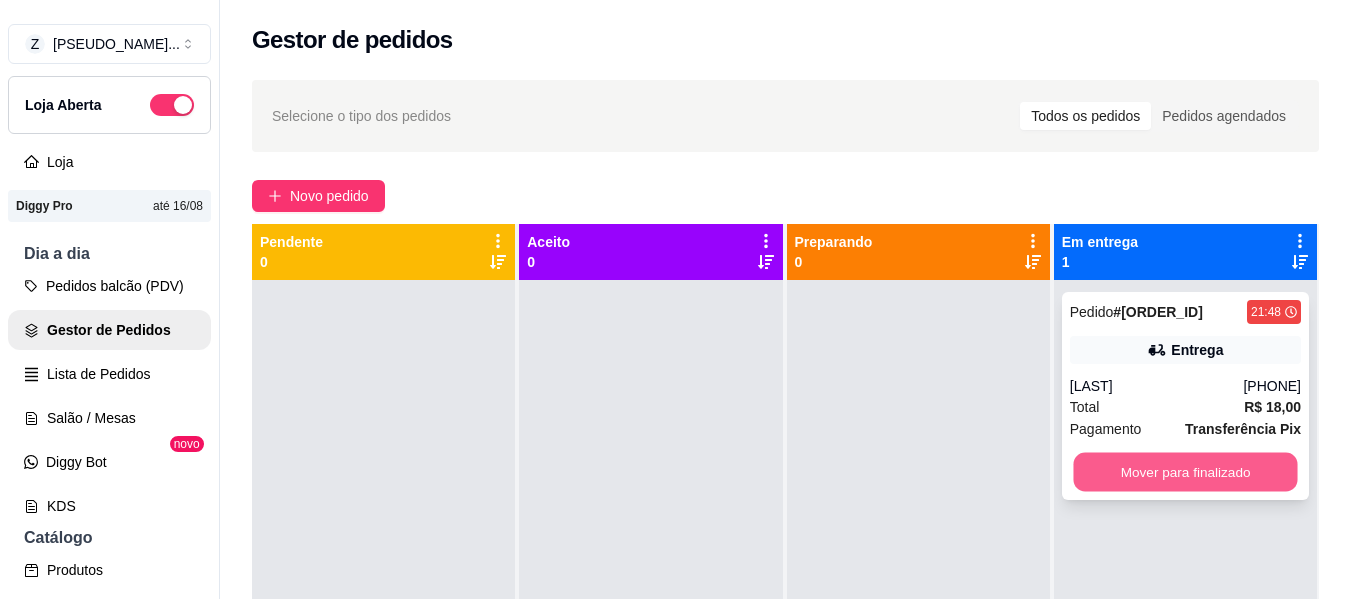 click on "Mover para finalizado" at bounding box center [1185, 472] 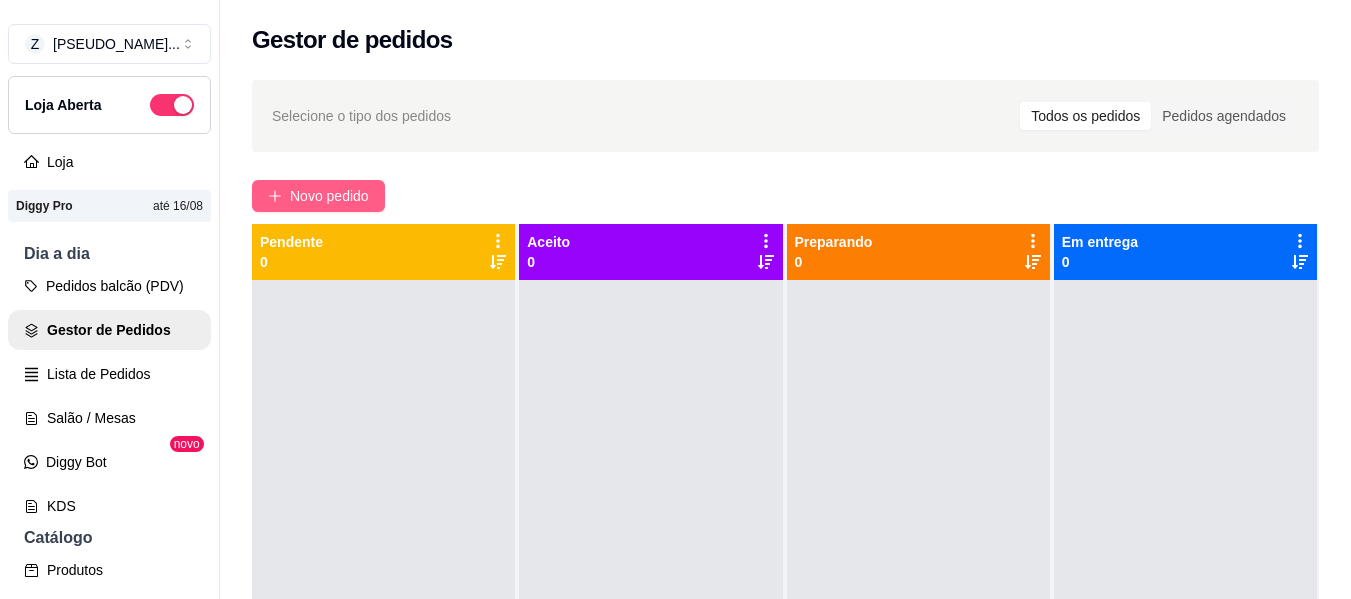 click on "Novo pedido" at bounding box center (329, 196) 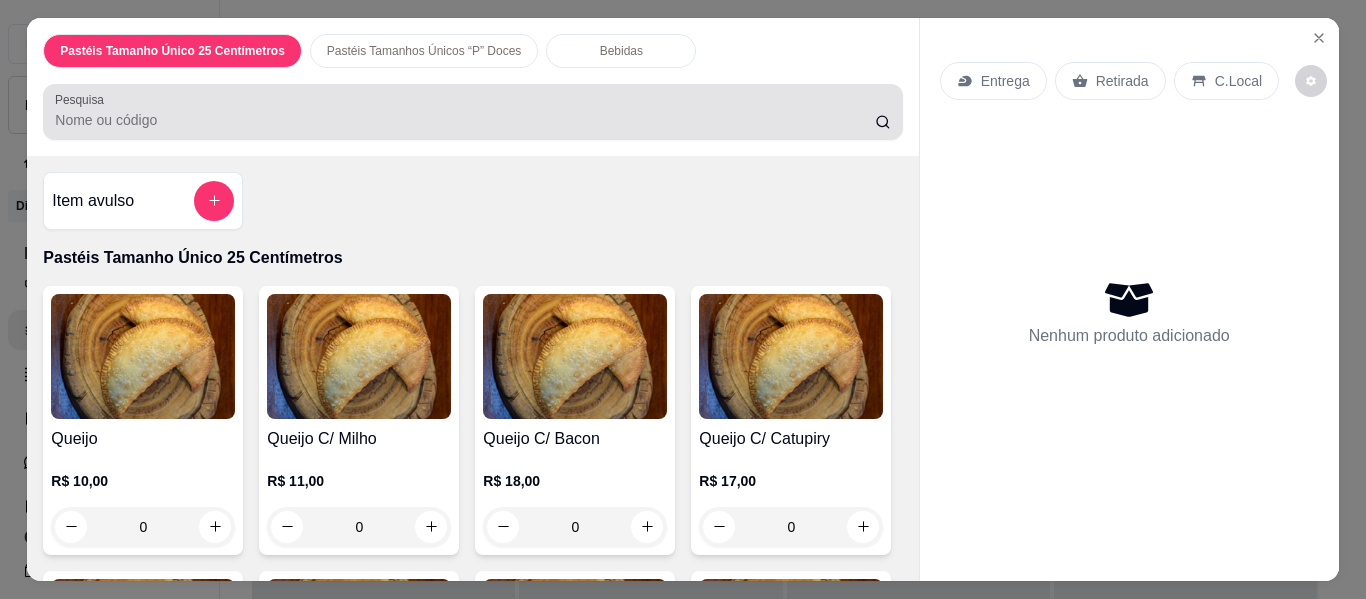 click on "Pesquisa" at bounding box center [465, 120] 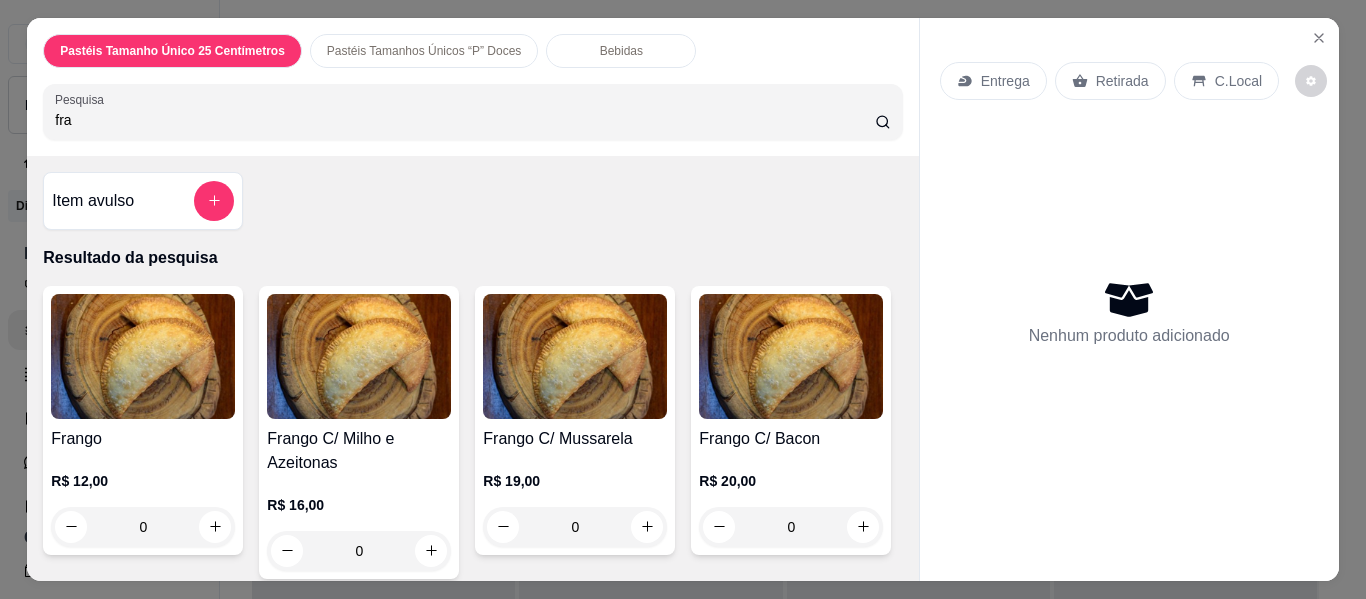 type on "fra" 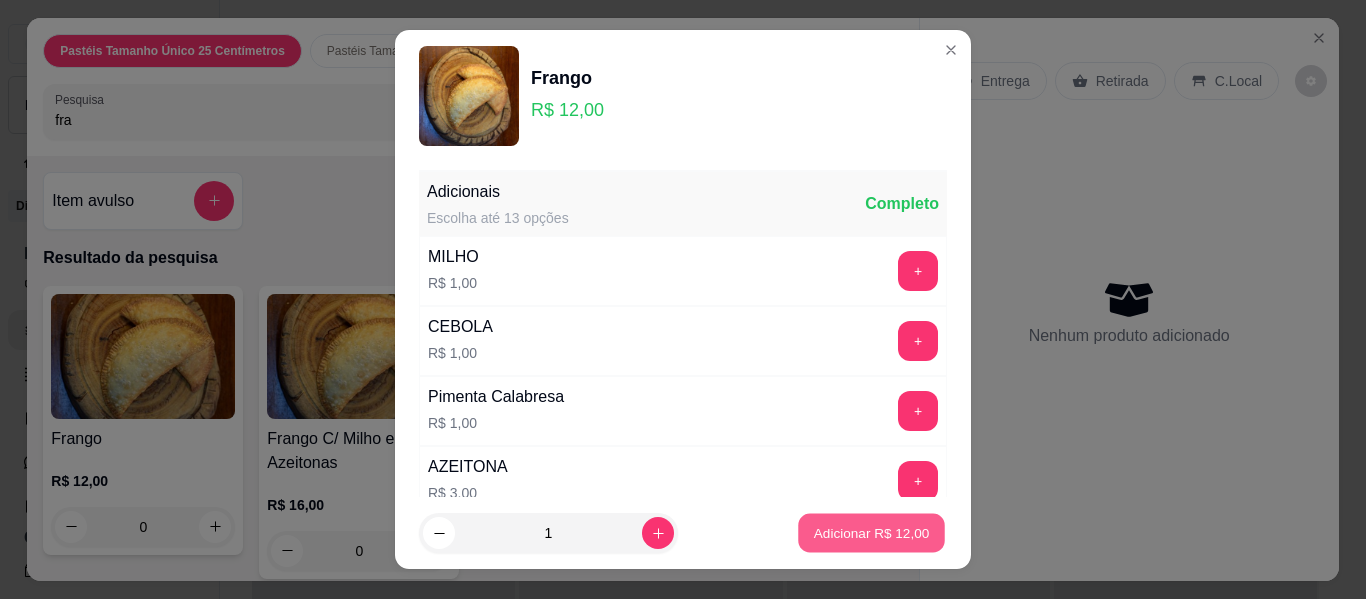 click on "Adicionar   R$ 12,00" at bounding box center [871, 533] 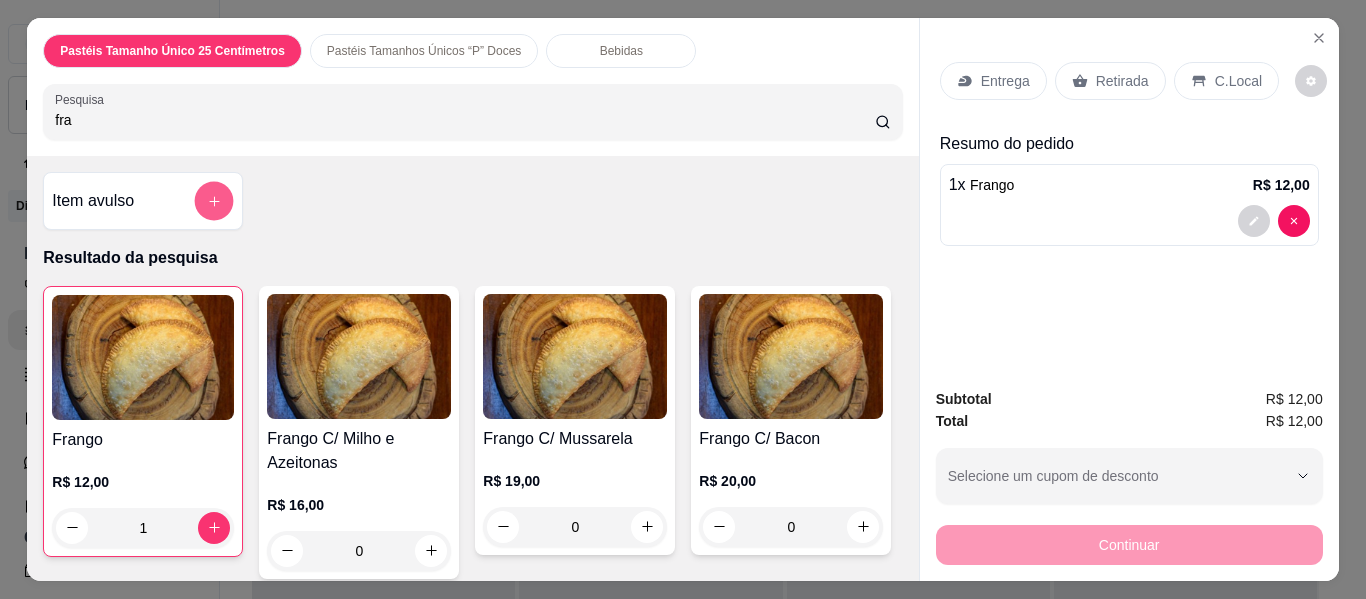 click 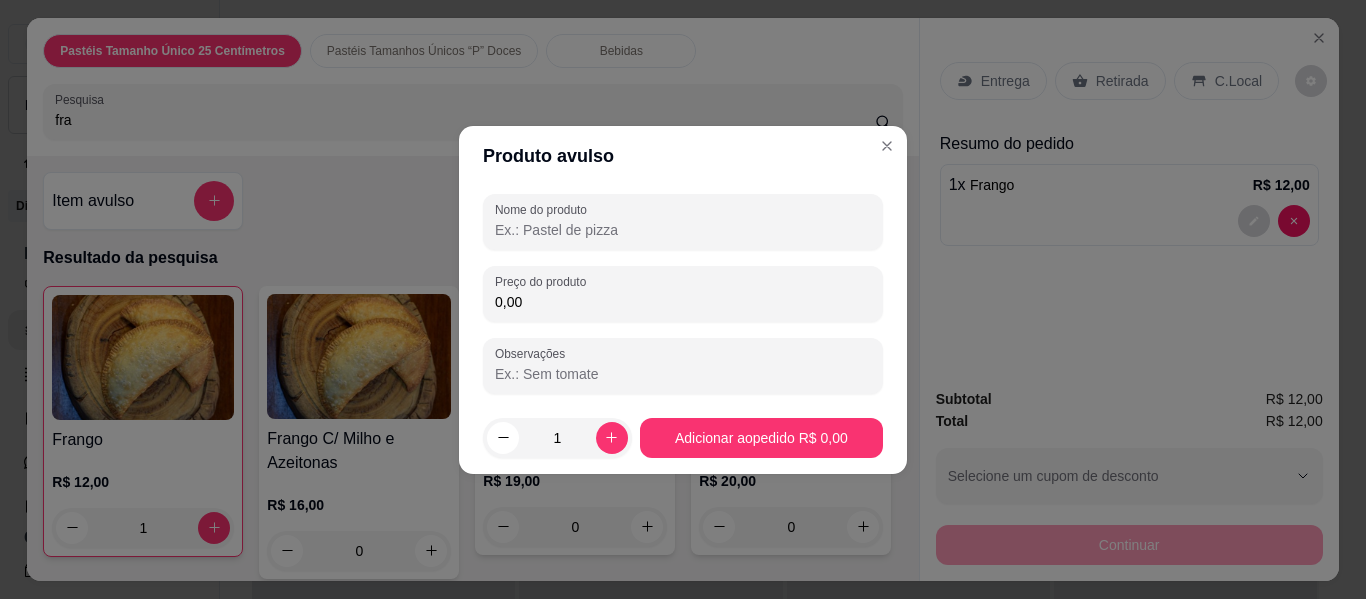 click on "Nome do produto" at bounding box center [683, 230] 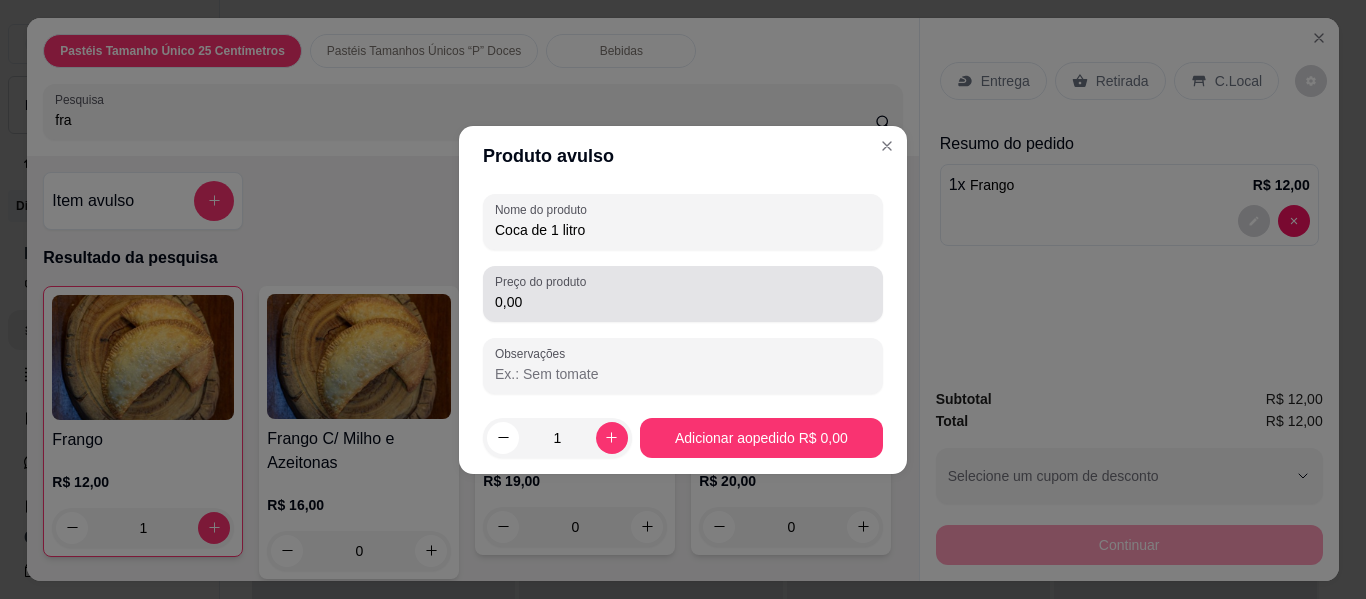 type on "Coca de 1 litro" 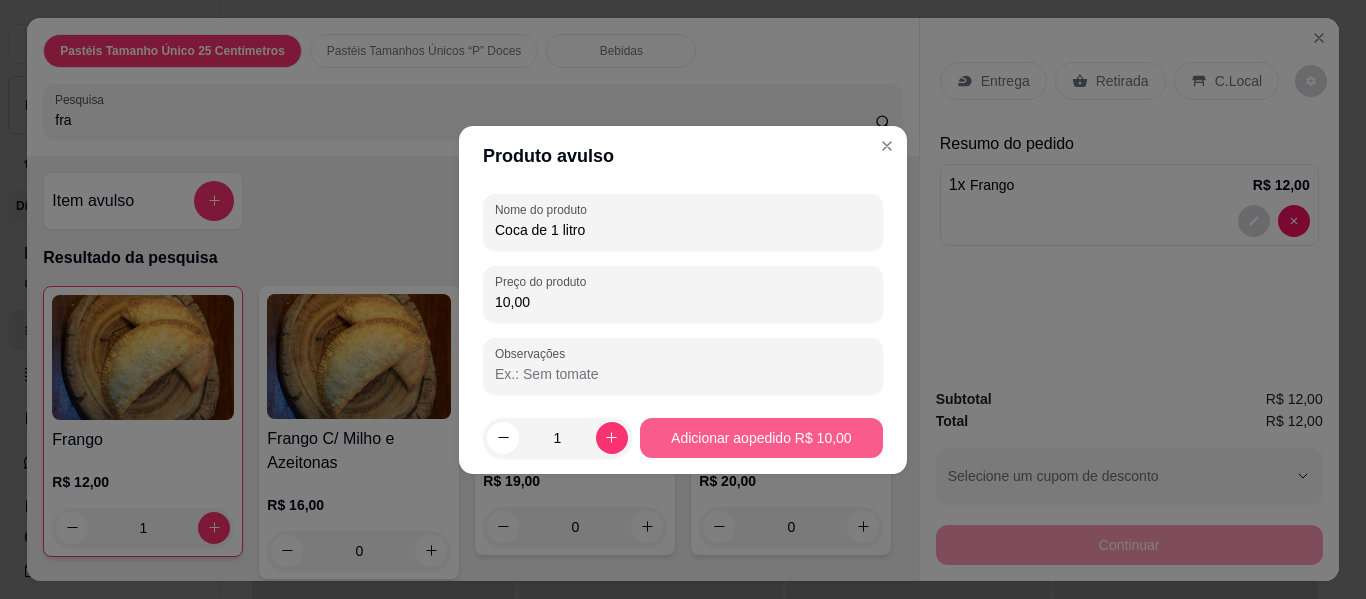 type on "10,00" 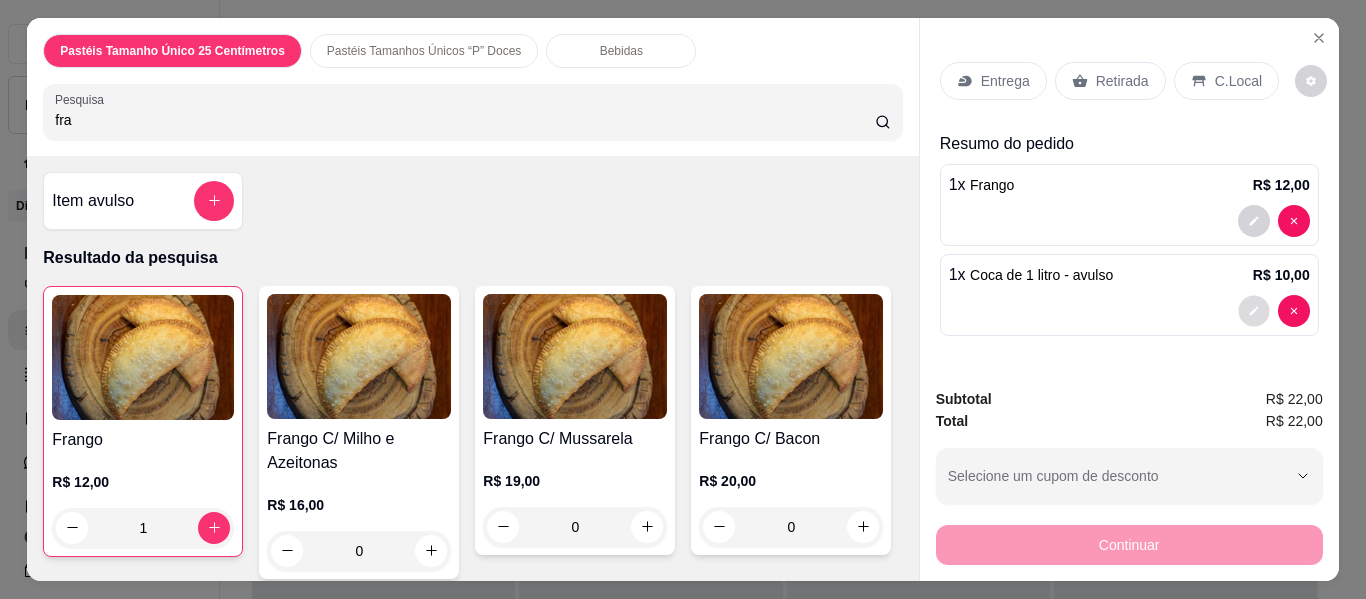 click at bounding box center (1253, 310) 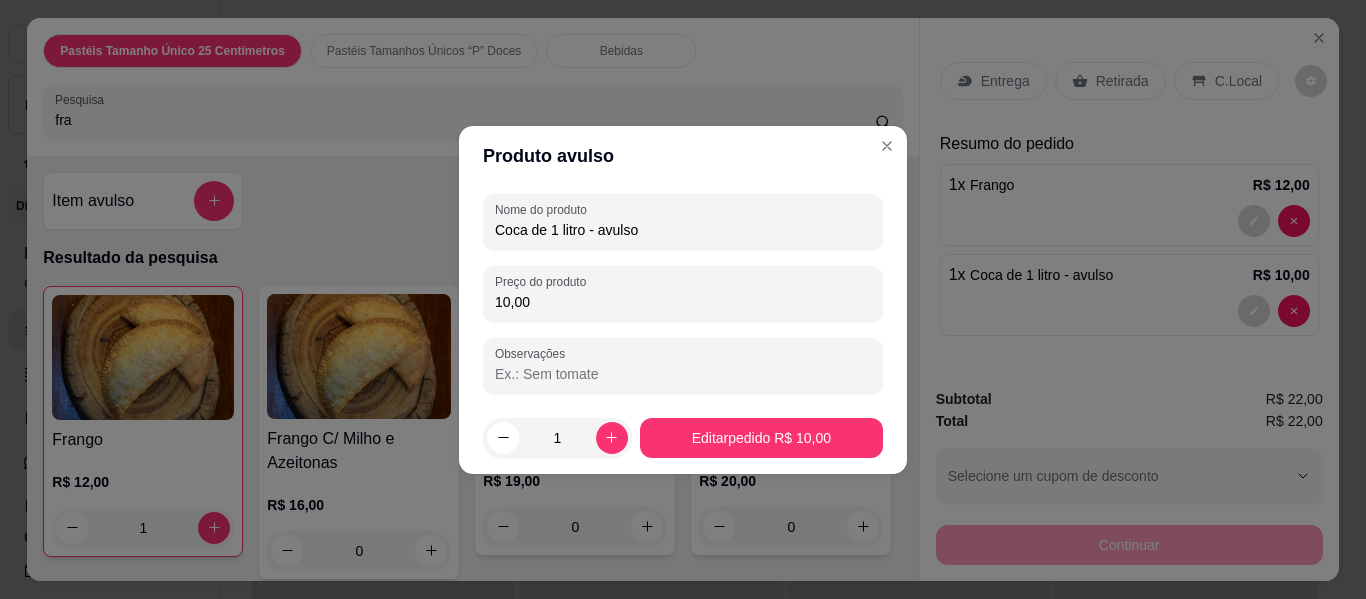 click on "Coca de 1 litro - avulso" at bounding box center (683, 230) 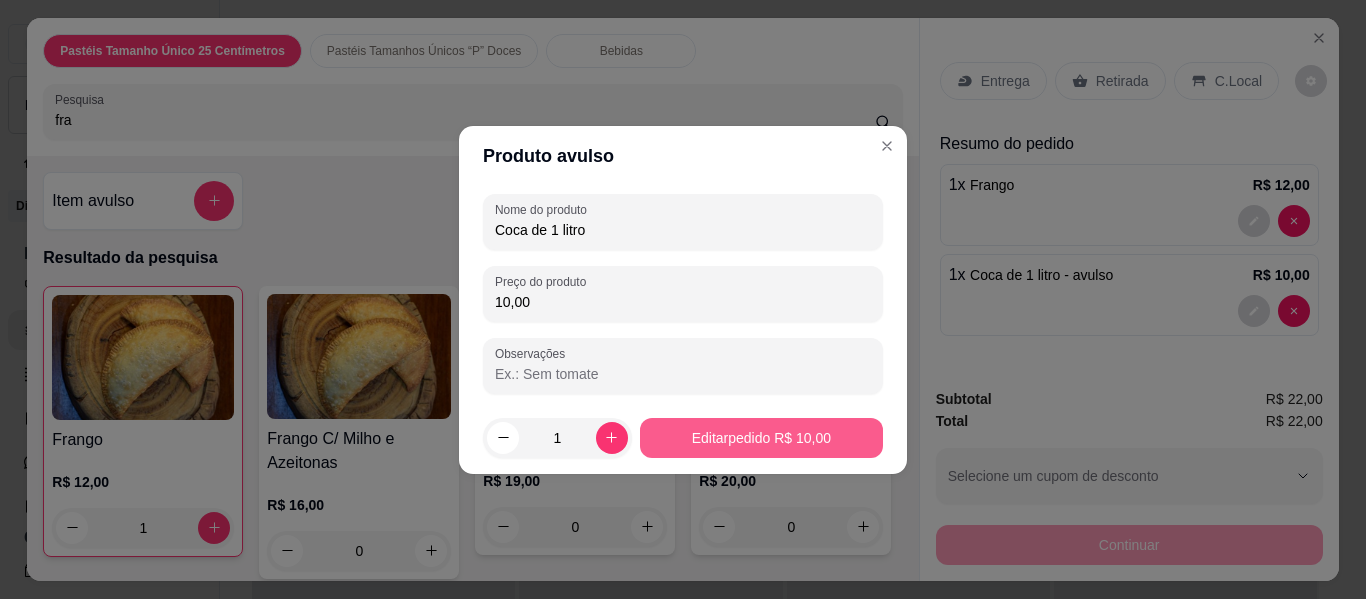 type on "Coca de 1 litro" 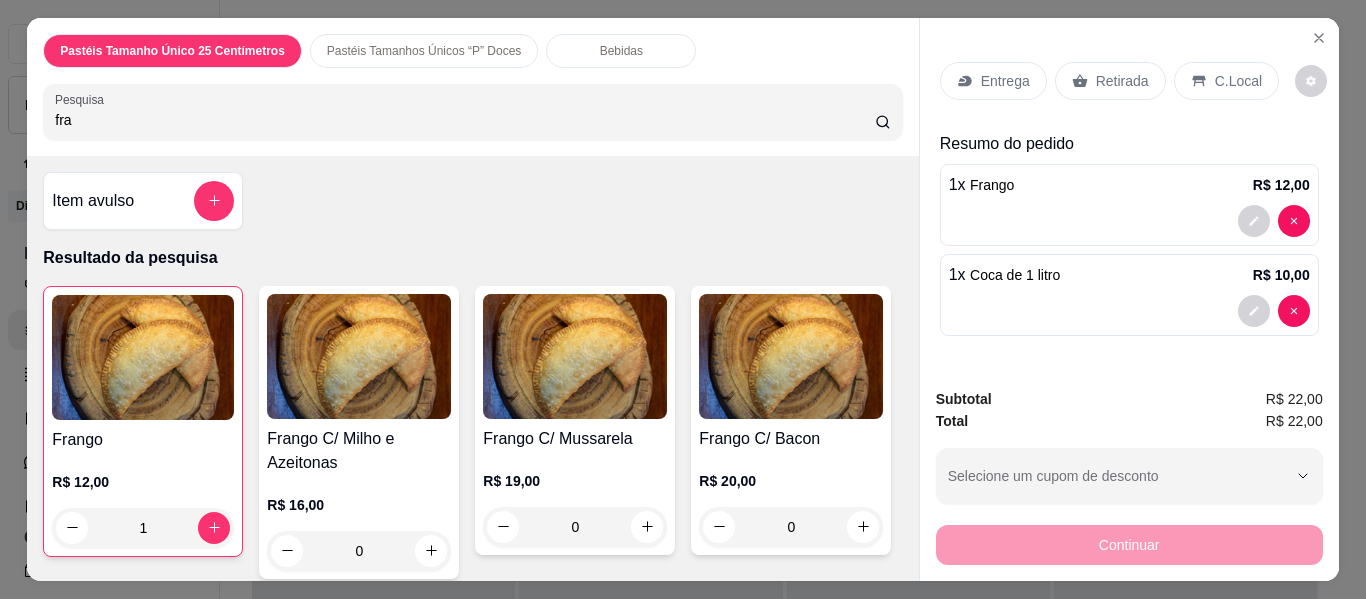 click 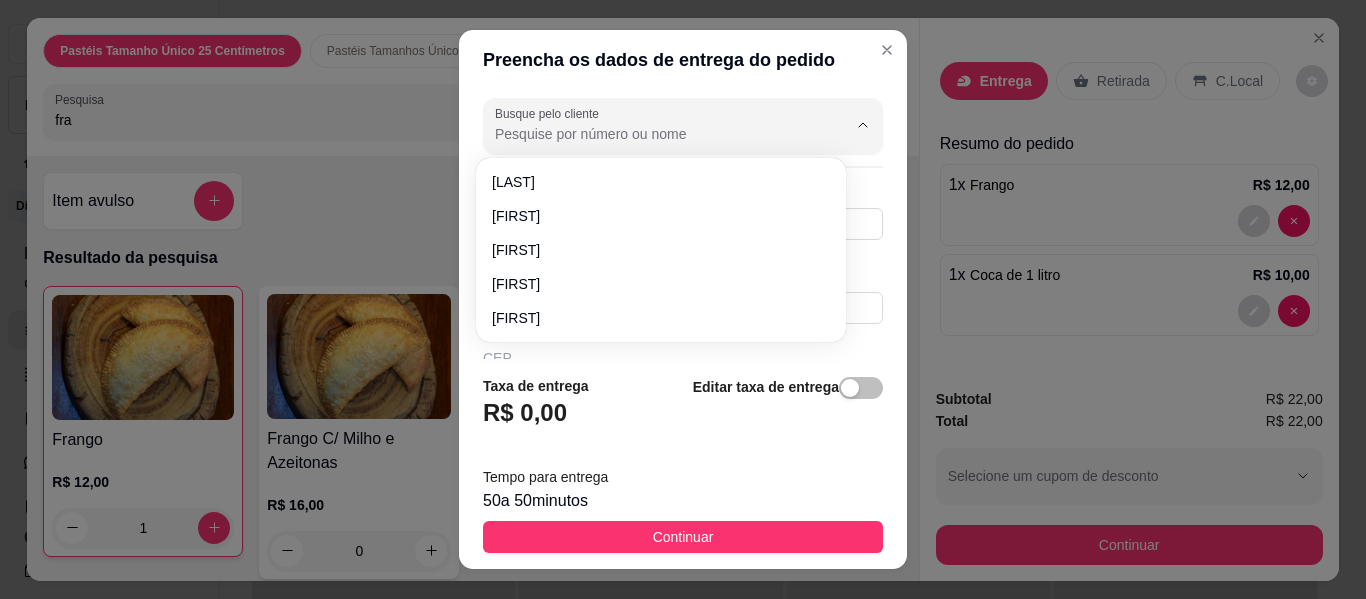 click on "Busque pelo cliente" at bounding box center (655, 134) 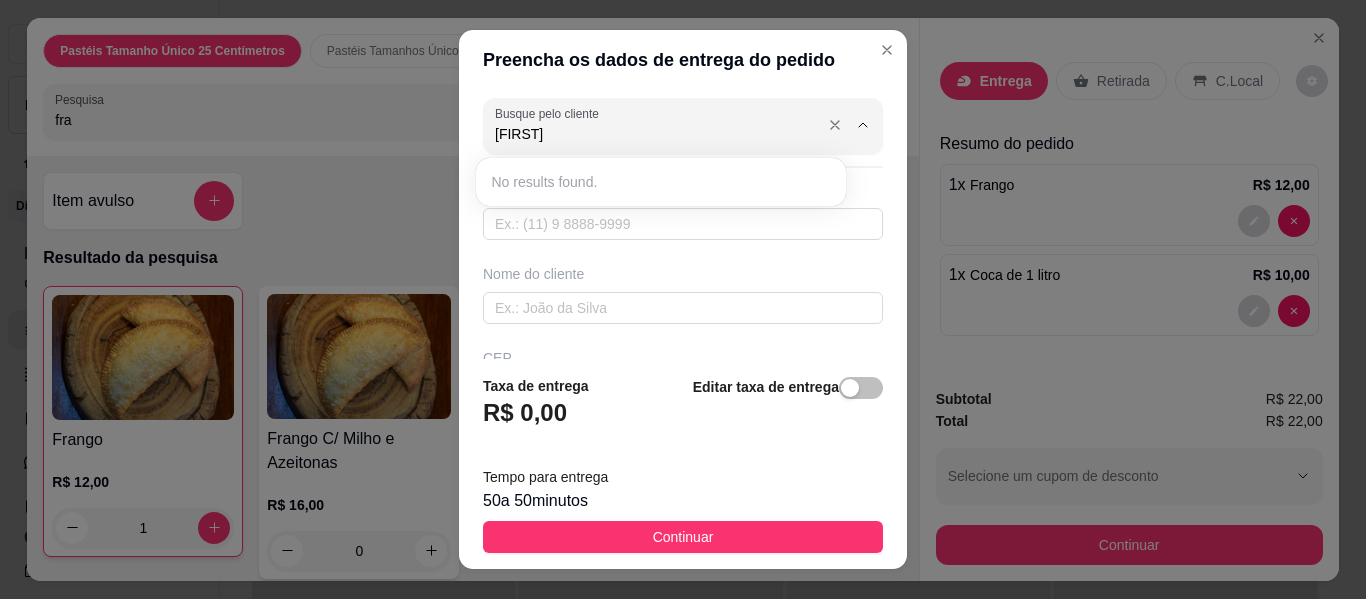 type on "J" 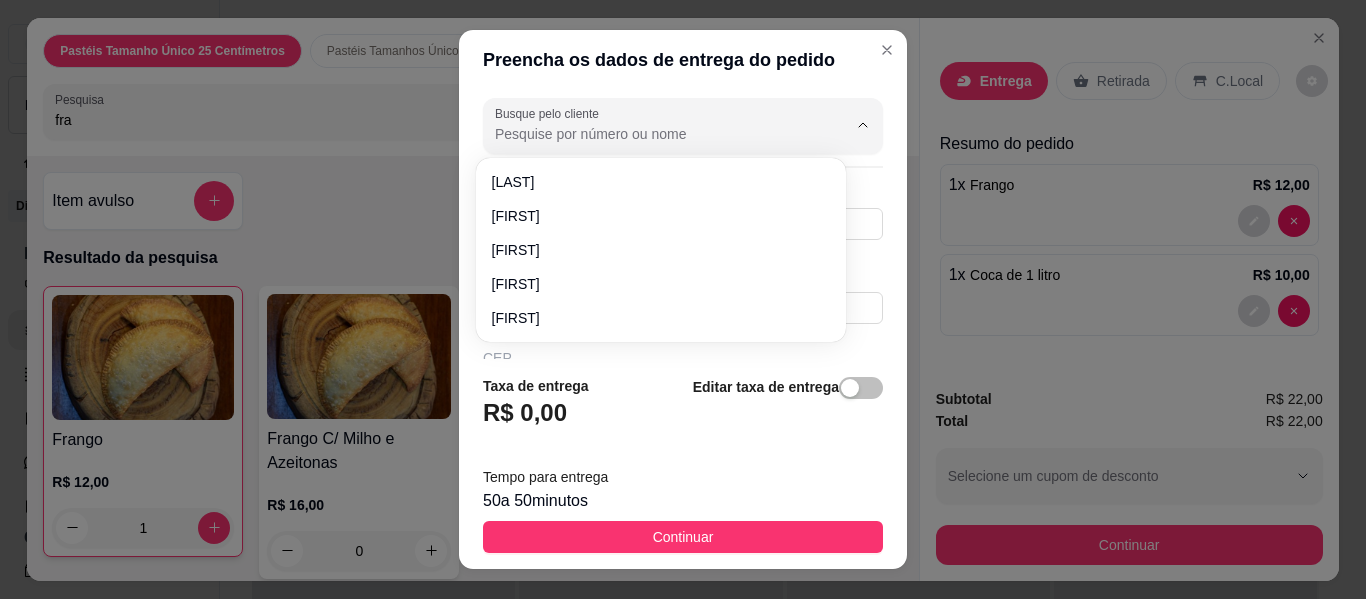 click on "Preencha os dados de entrega do pedido" at bounding box center (683, 60) 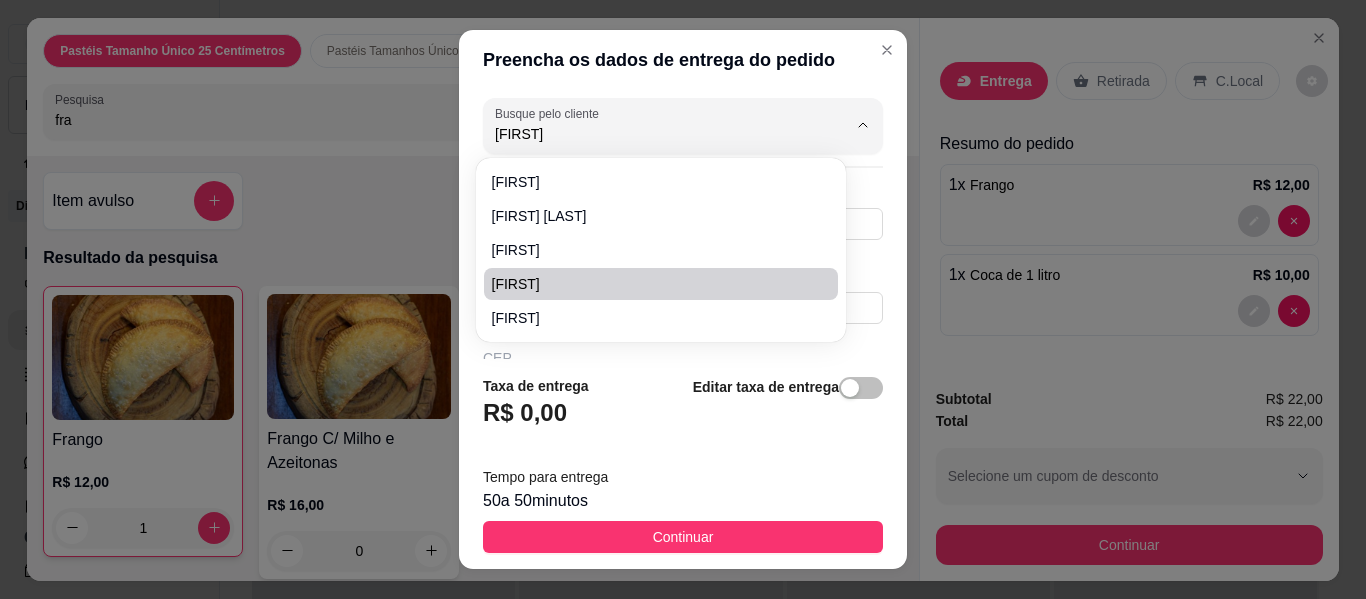 click on "[FIRST]" at bounding box center (651, 284) 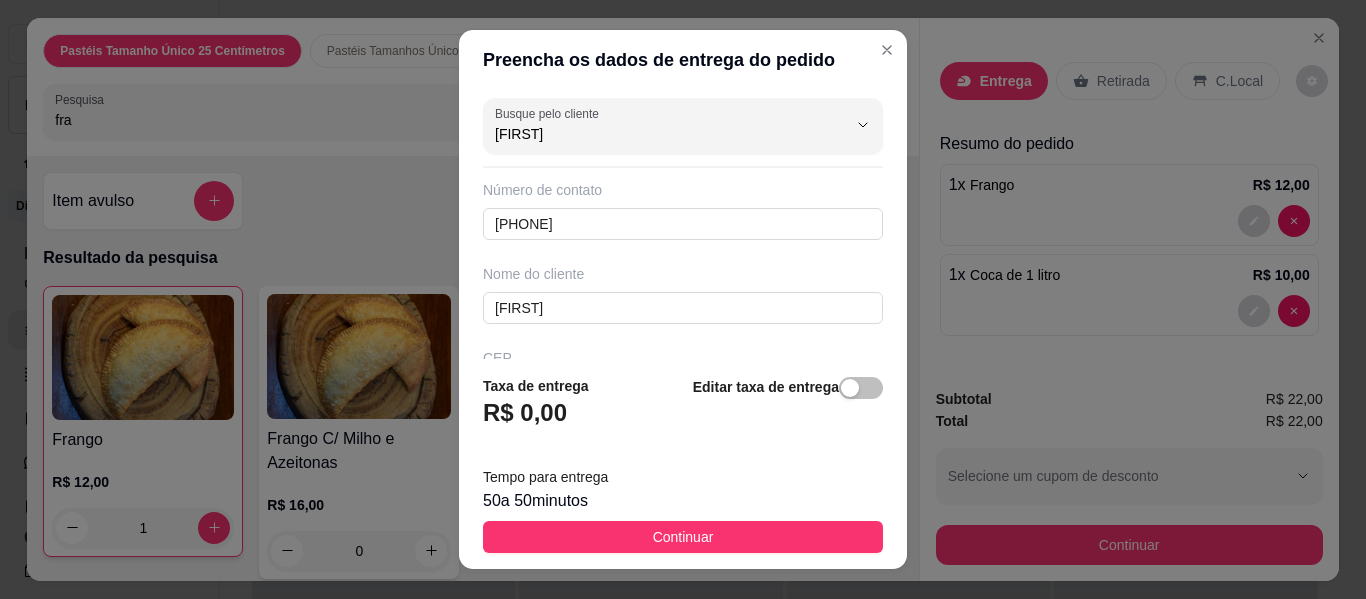 type on "[FIRST]" 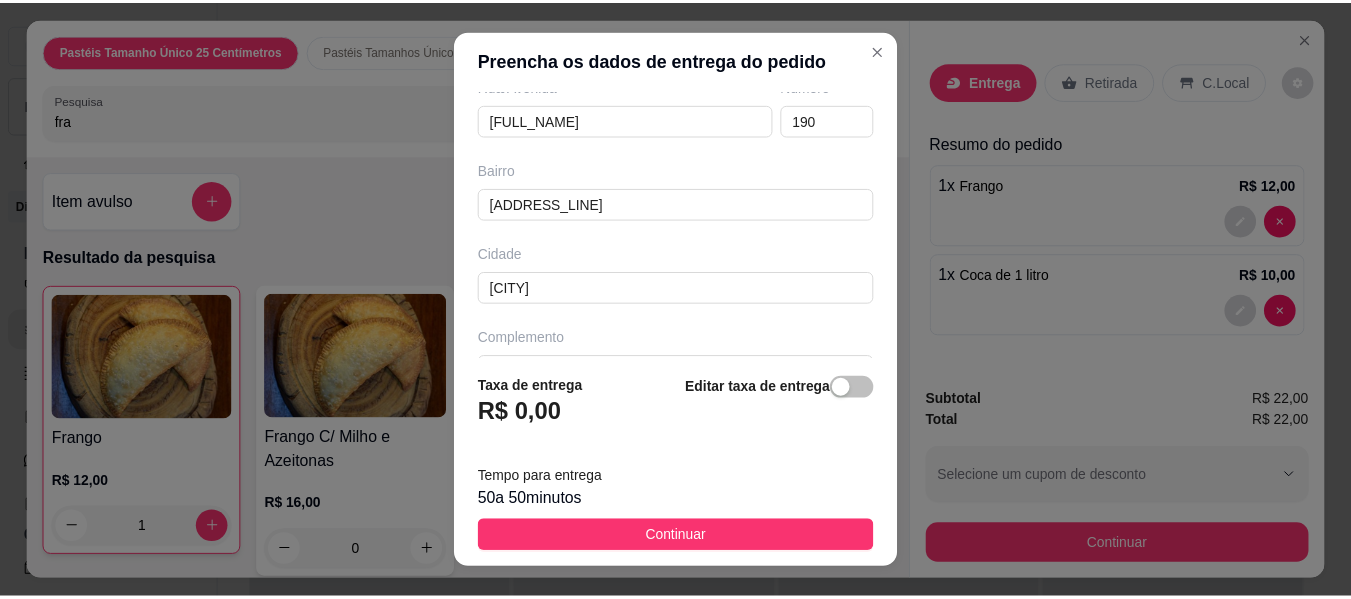 scroll, scrollTop: 360, scrollLeft: 0, axis: vertical 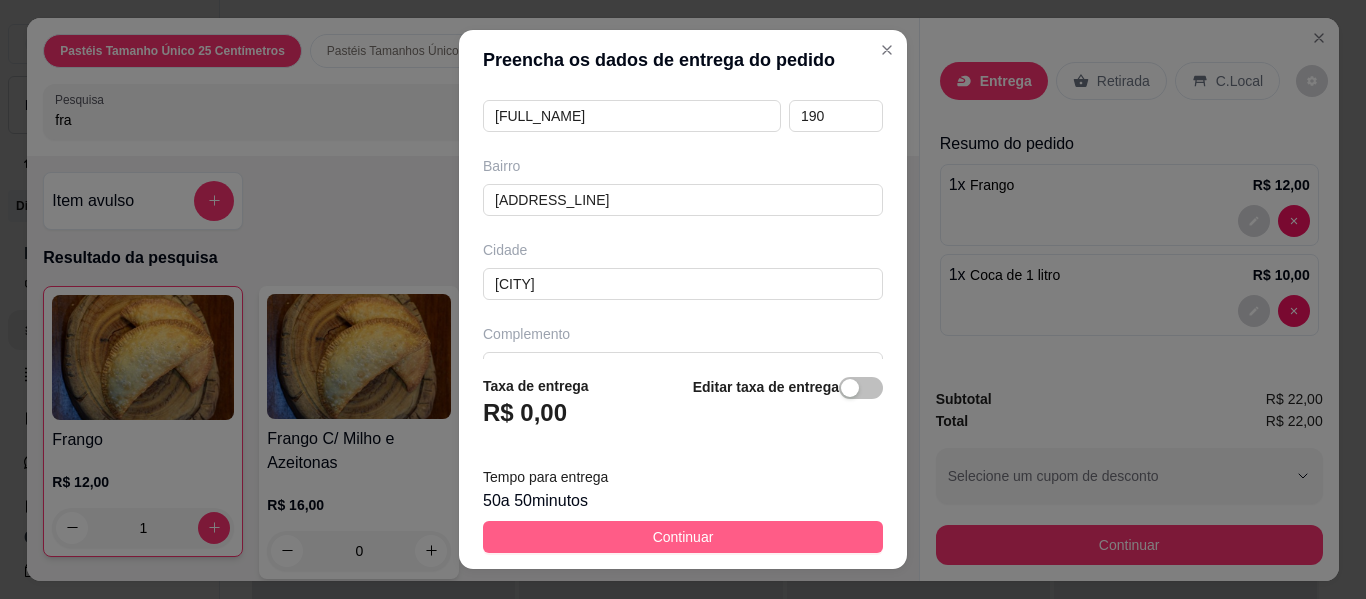 click on "Continuar" at bounding box center (683, 537) 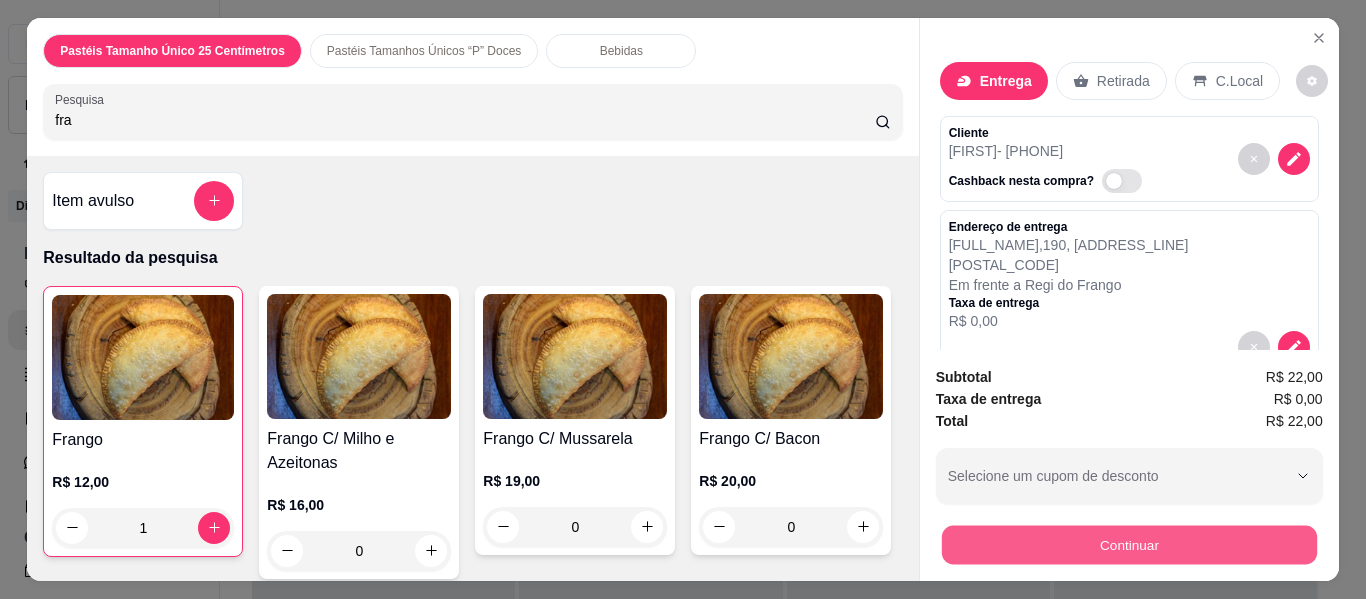 click on "Continuar" at bounding box center [1128, 545] 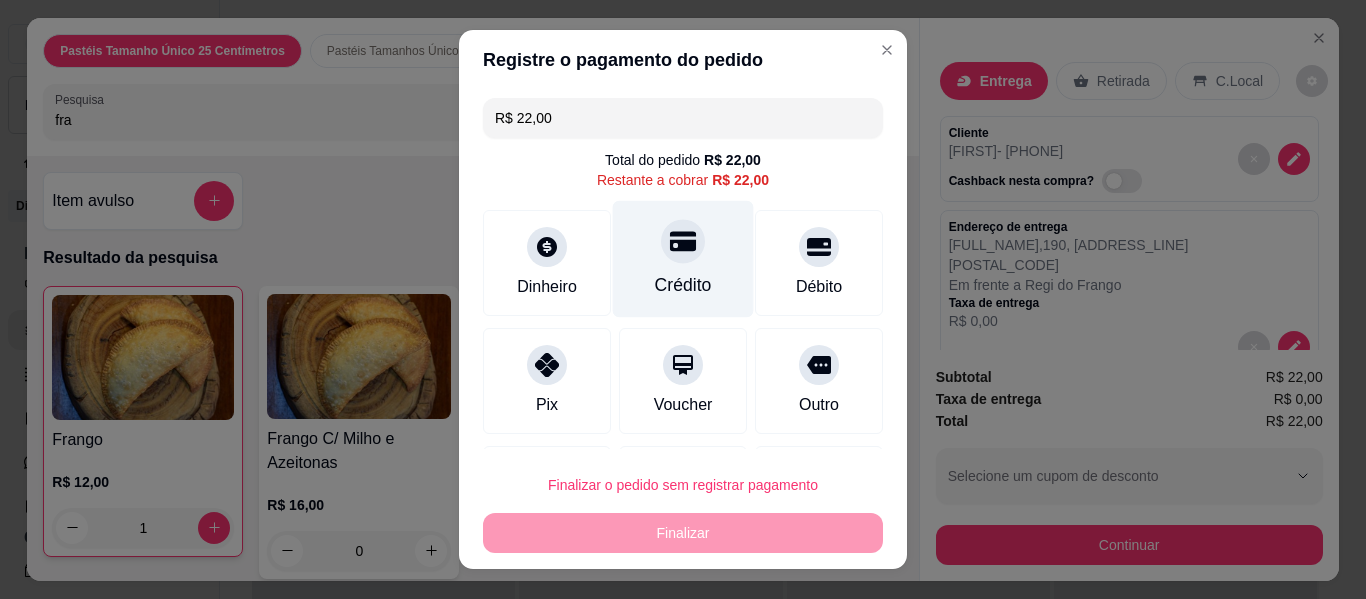 click 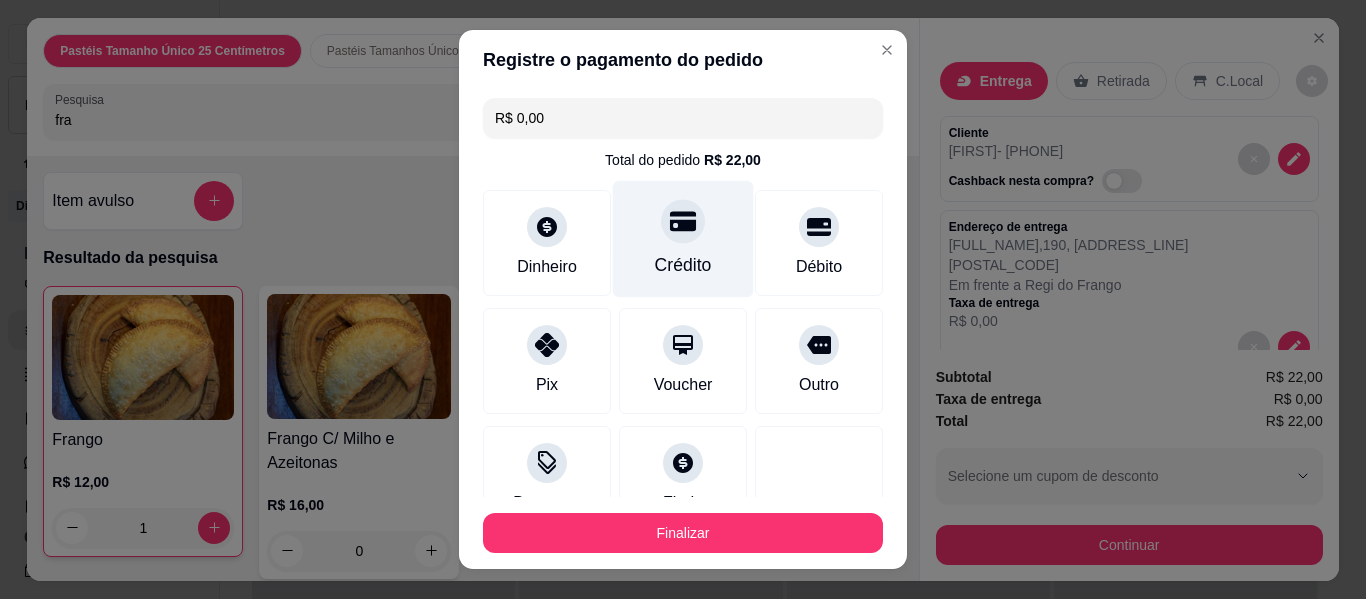 type on "R$ 0,00" 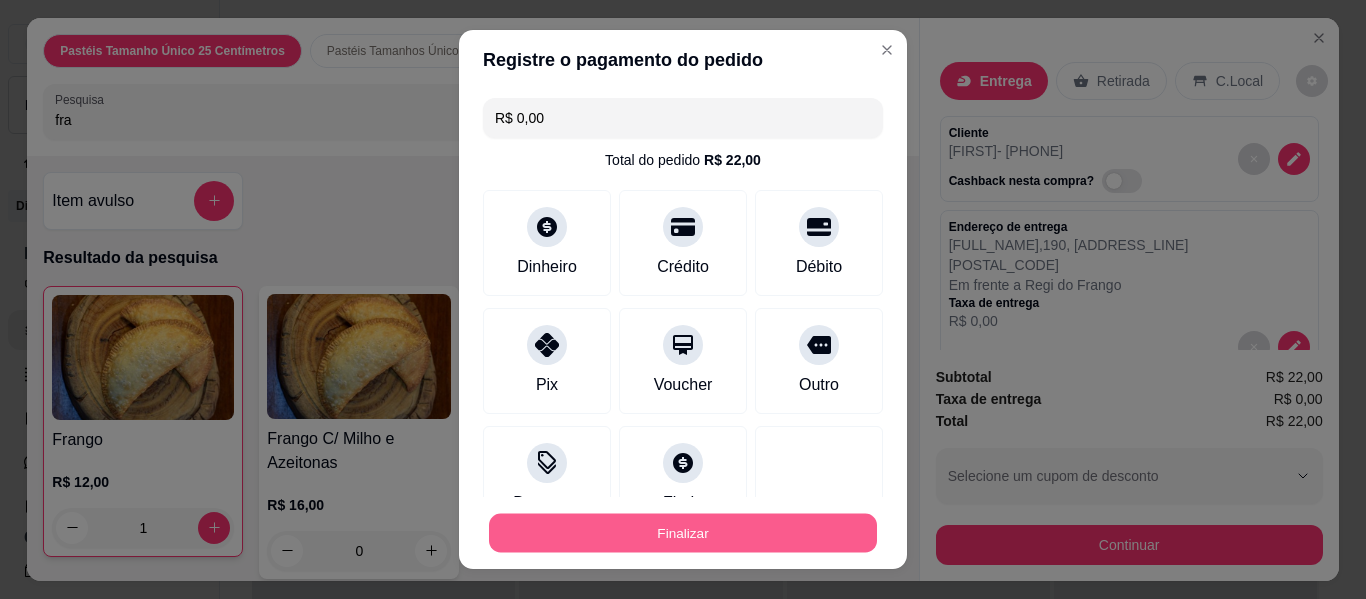 click on "Finalizar" at bounding box center (683, 533) 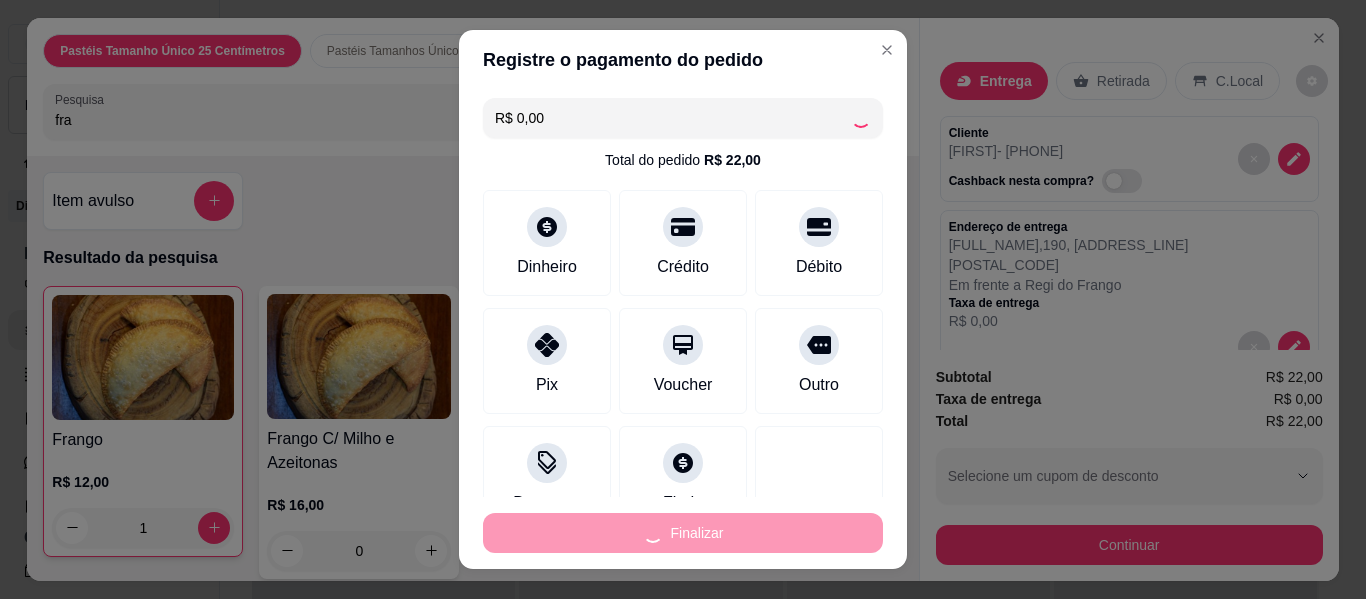 type on "0" 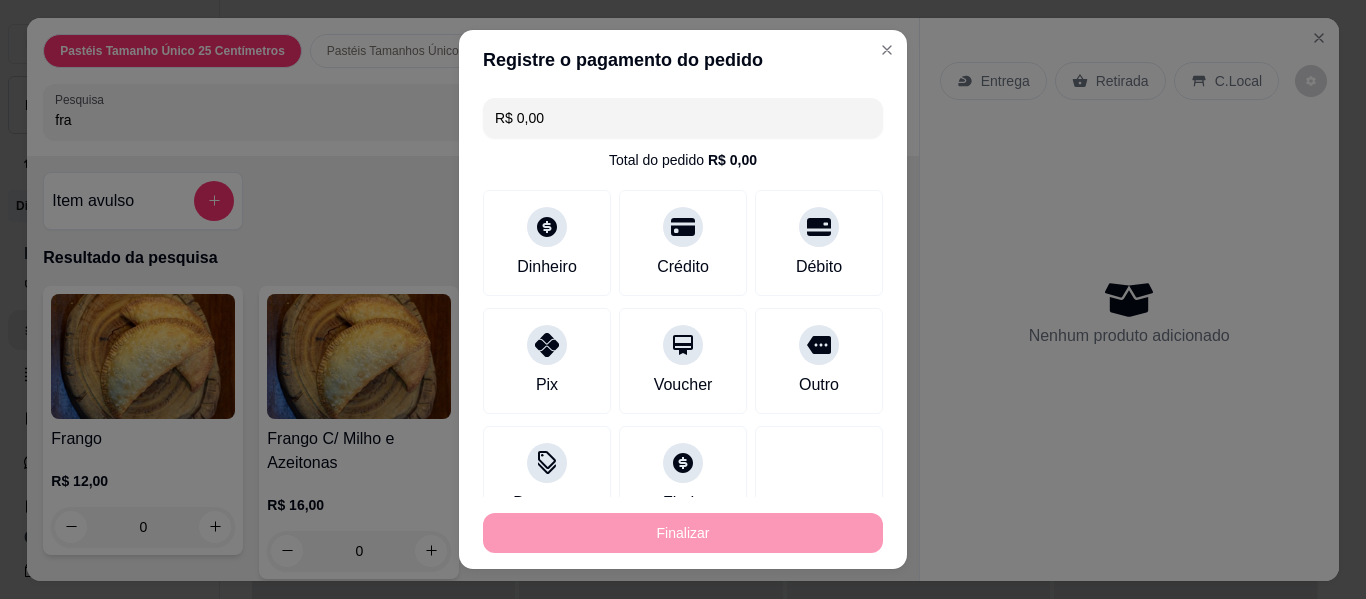 type on "-R$ 22,00" 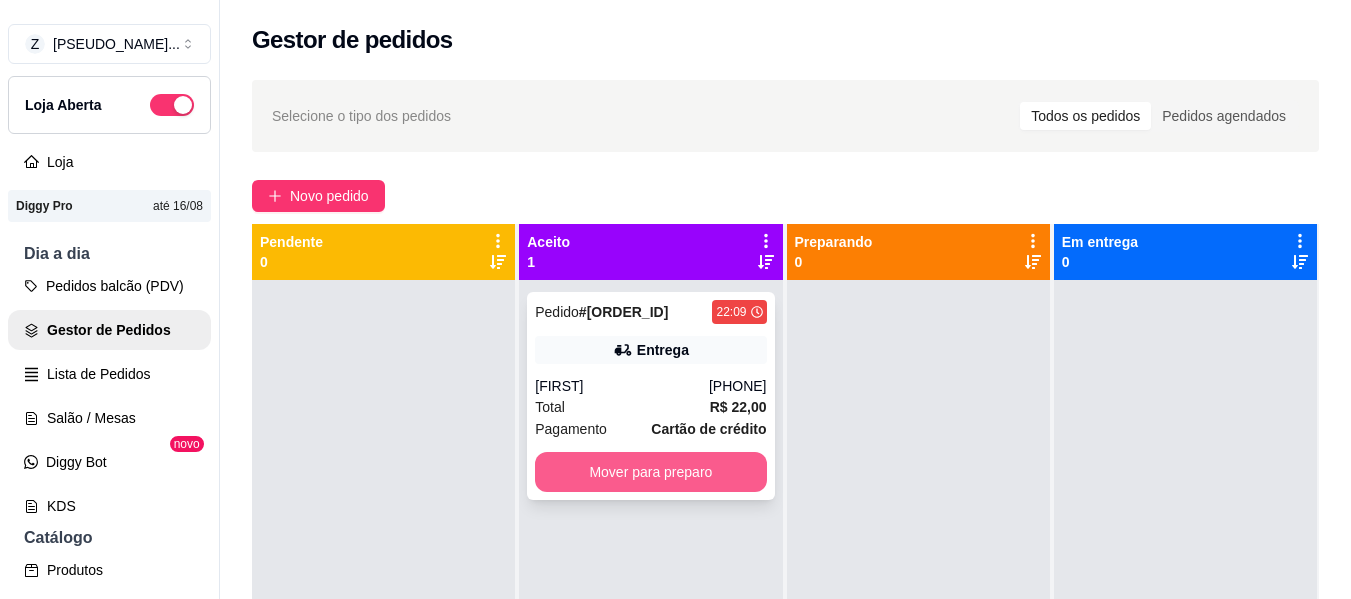 click on "Mover para preparo" at bounding box center [650, 472] 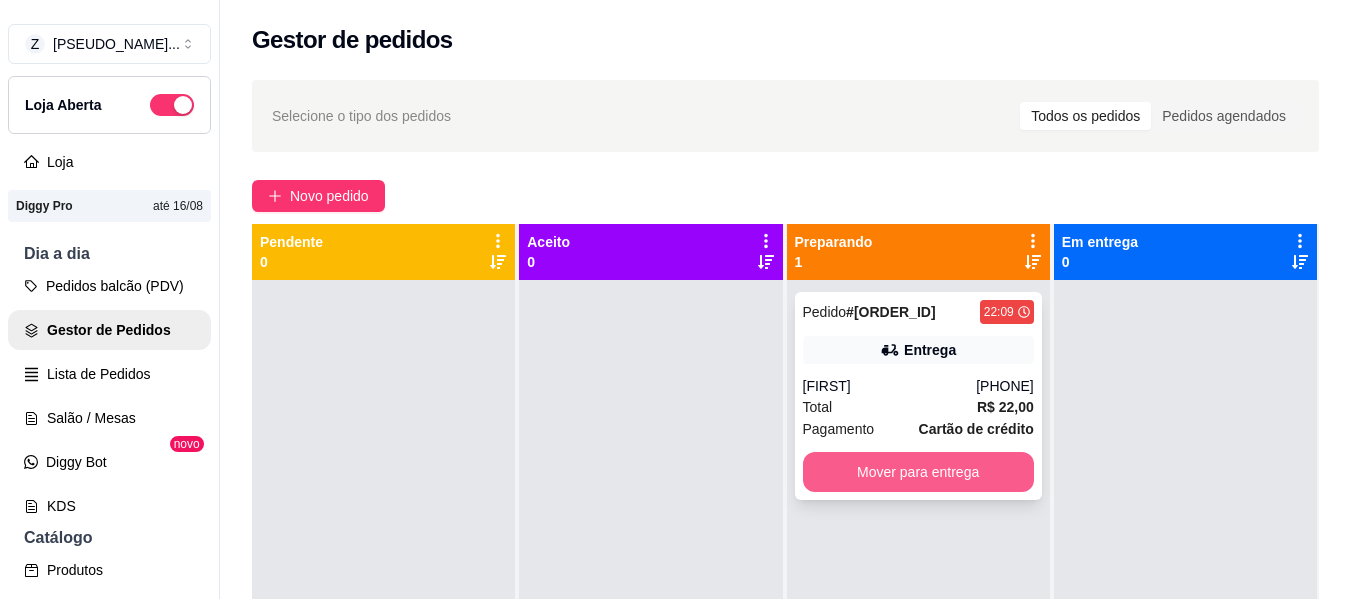 click on "Mover para entrega" at bounding box center (918, 472) 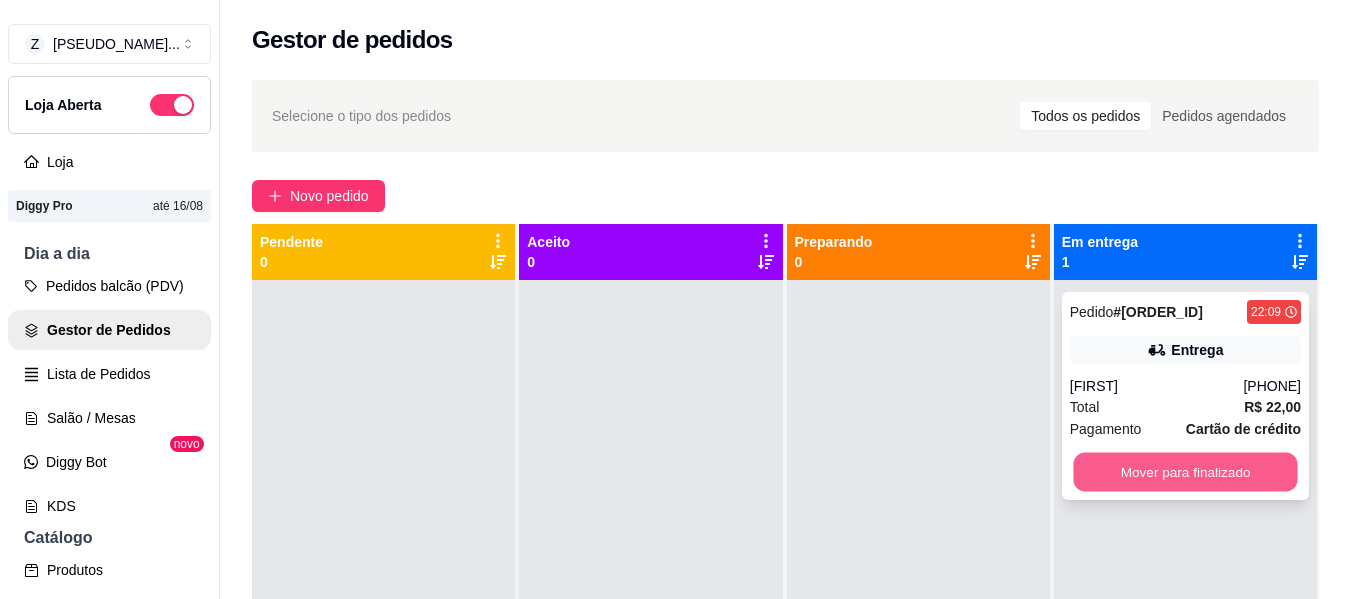 click on "Mover para finalizado" at bounding box center (1185, 472) 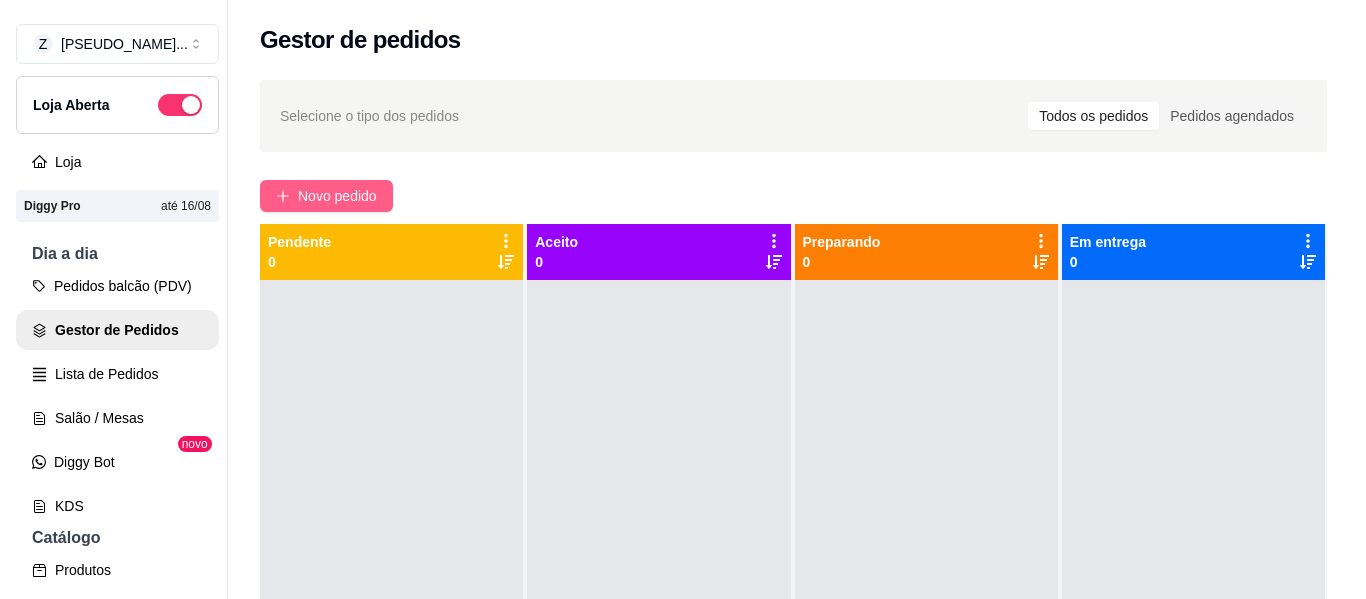 scroll, scrollTop: 53, scrollLeft: 0, axis: vertical 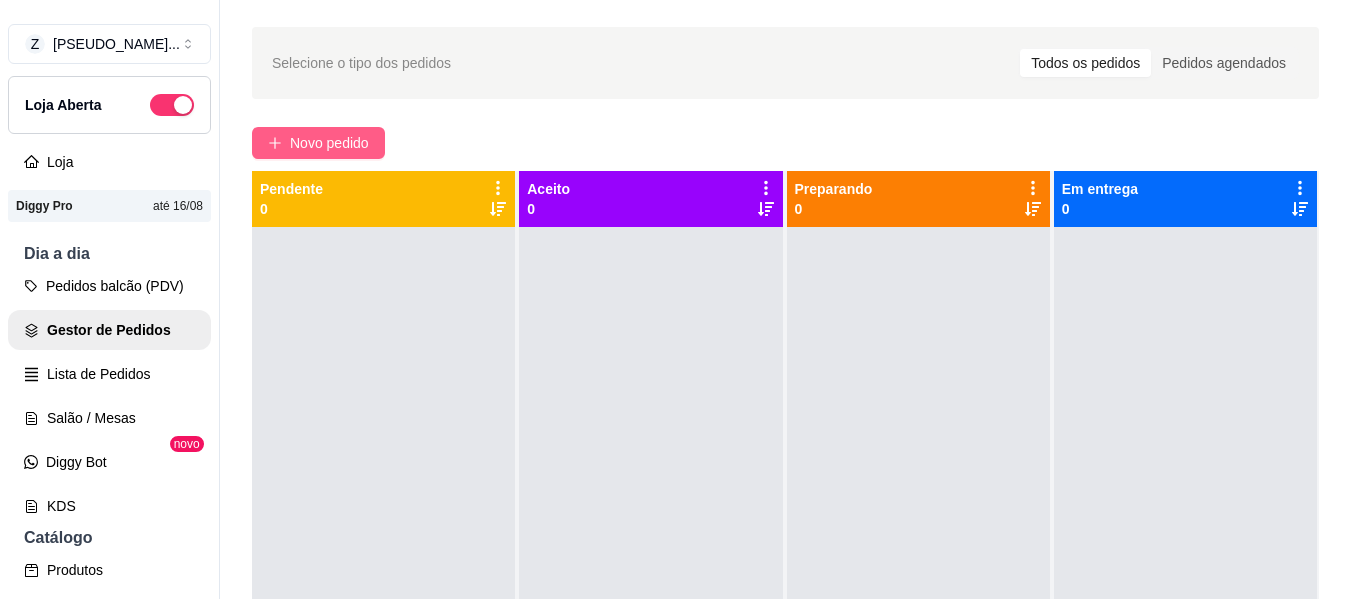 click on "Novo pedido" at bounding box center (329, 143) 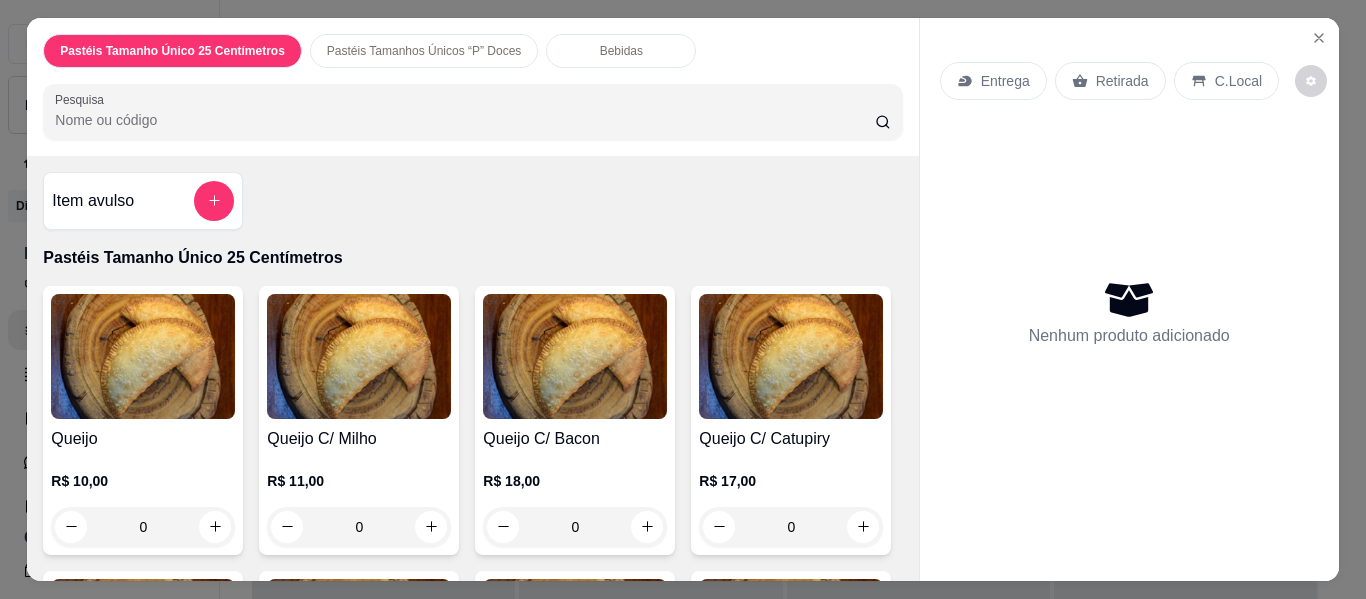 click at bounding box center (143, 356) 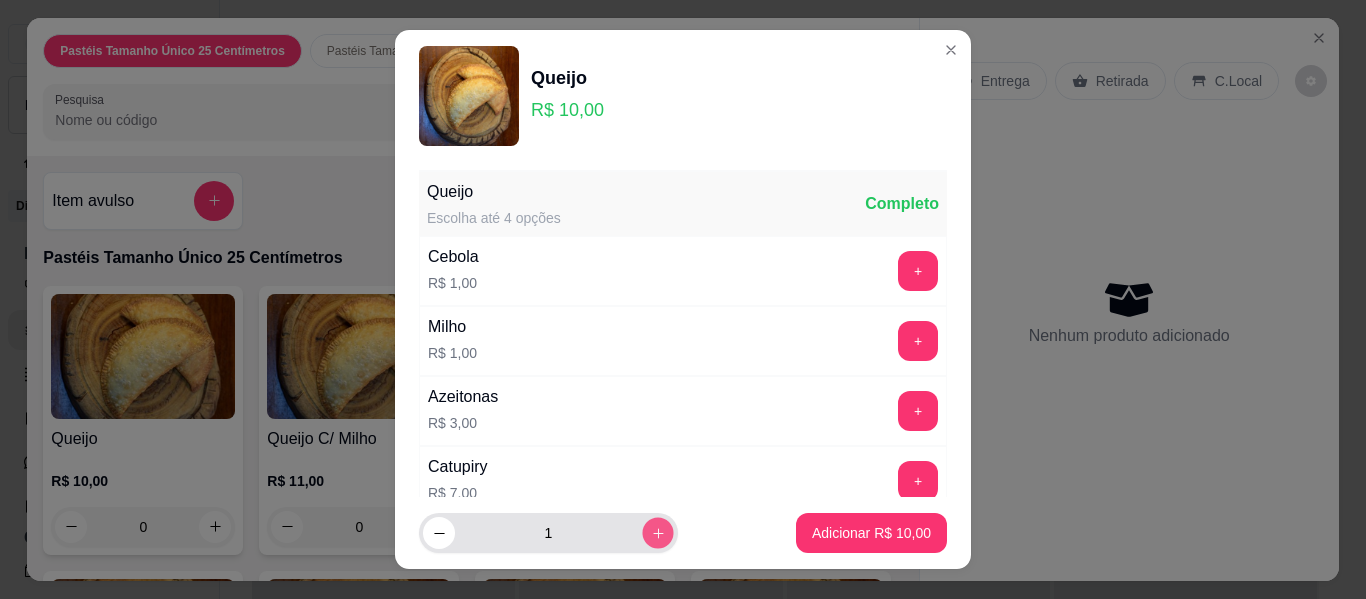 click 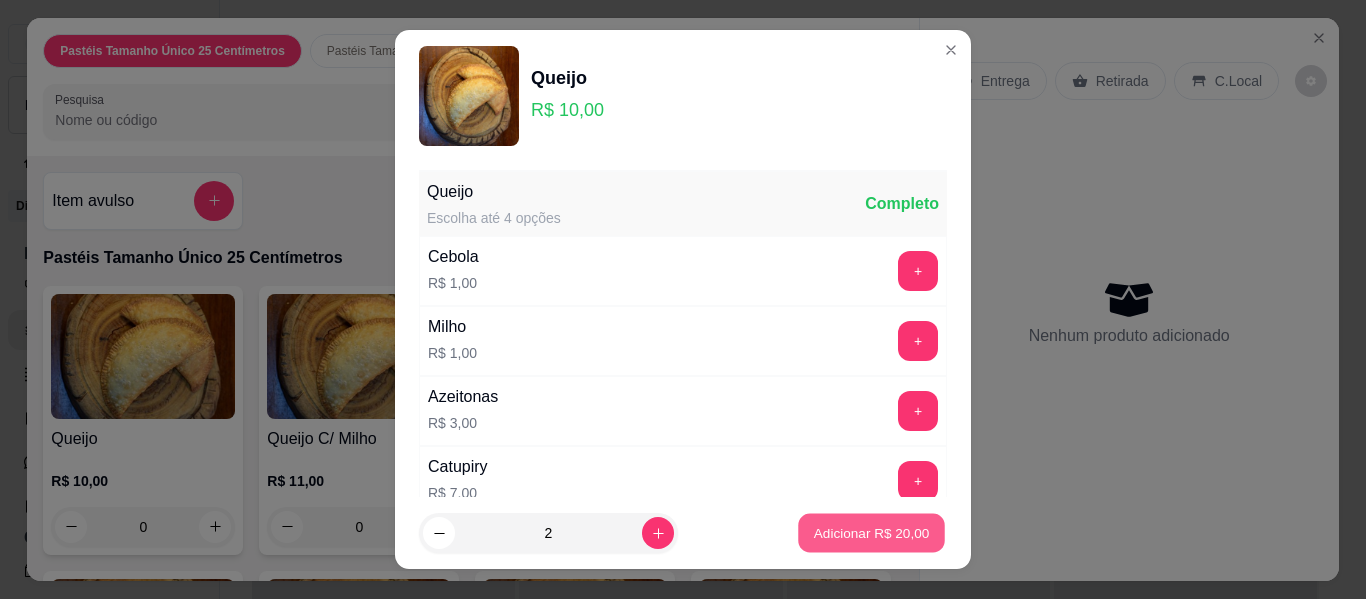 click on "Adicionar   R$ 20,00" at bounding box center [872, 532] 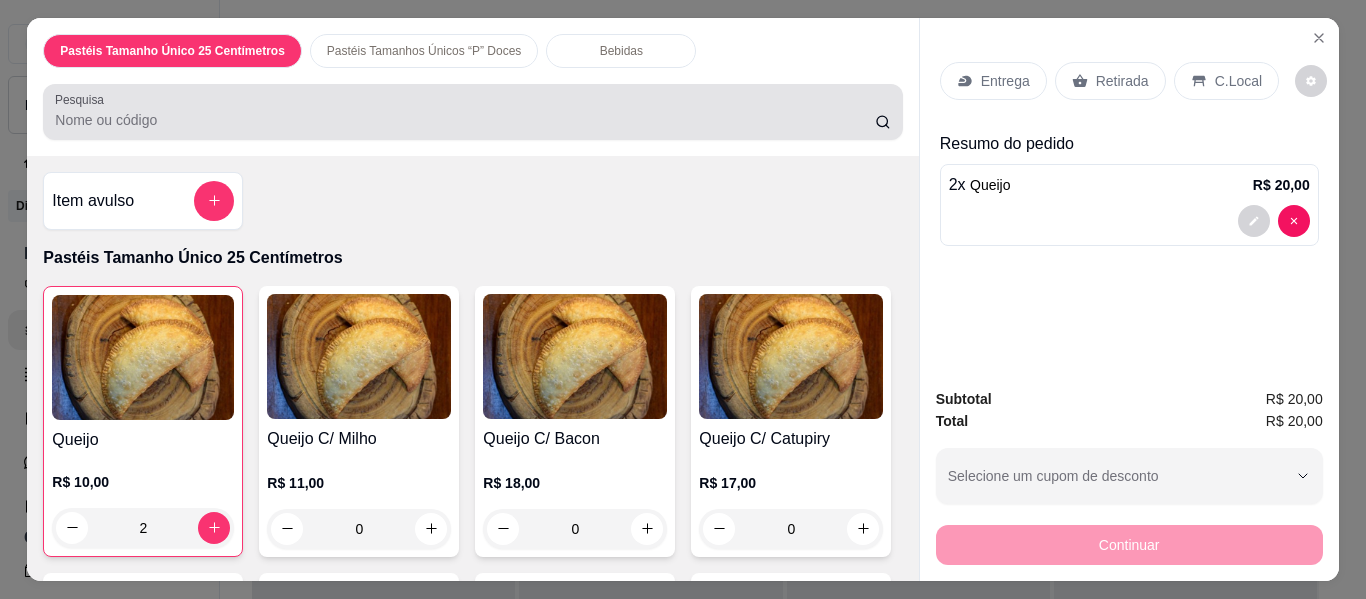 click at bounding box center (472, 112) 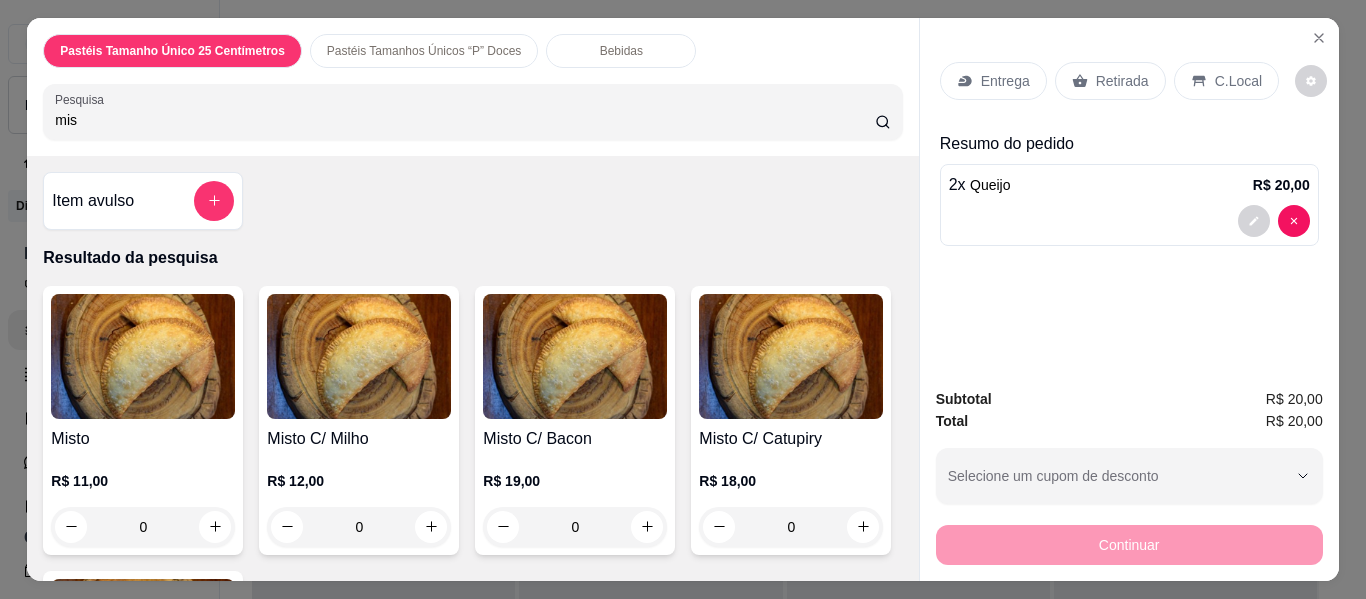 type on "mis" 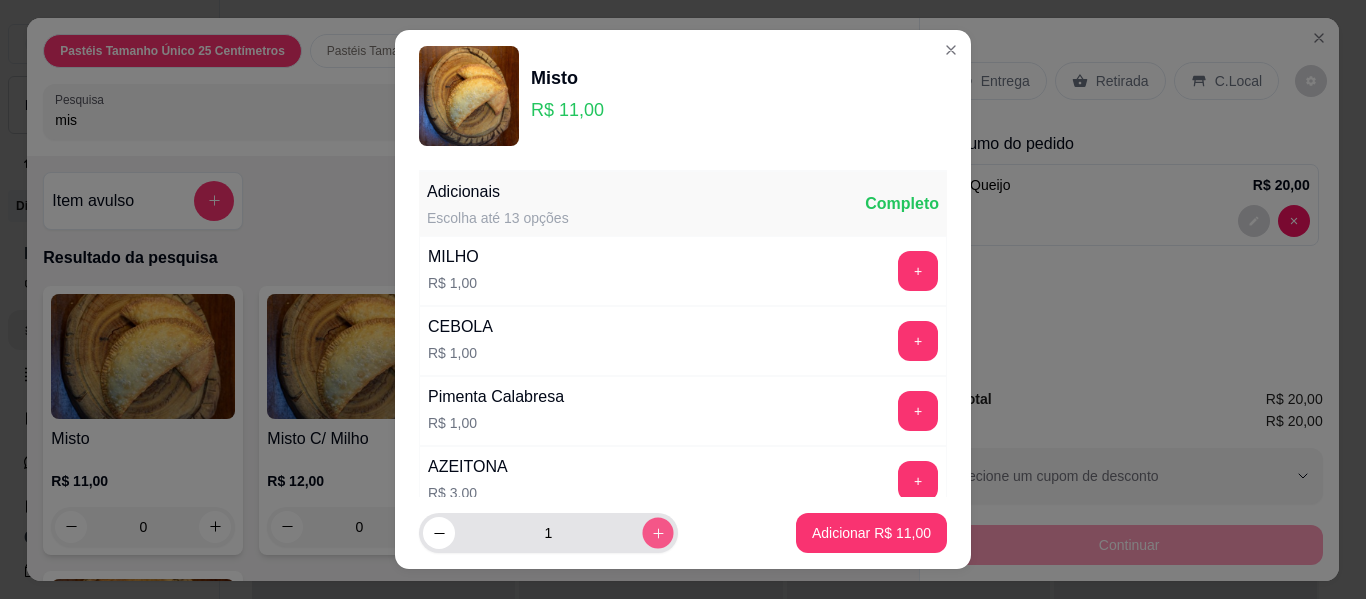 click 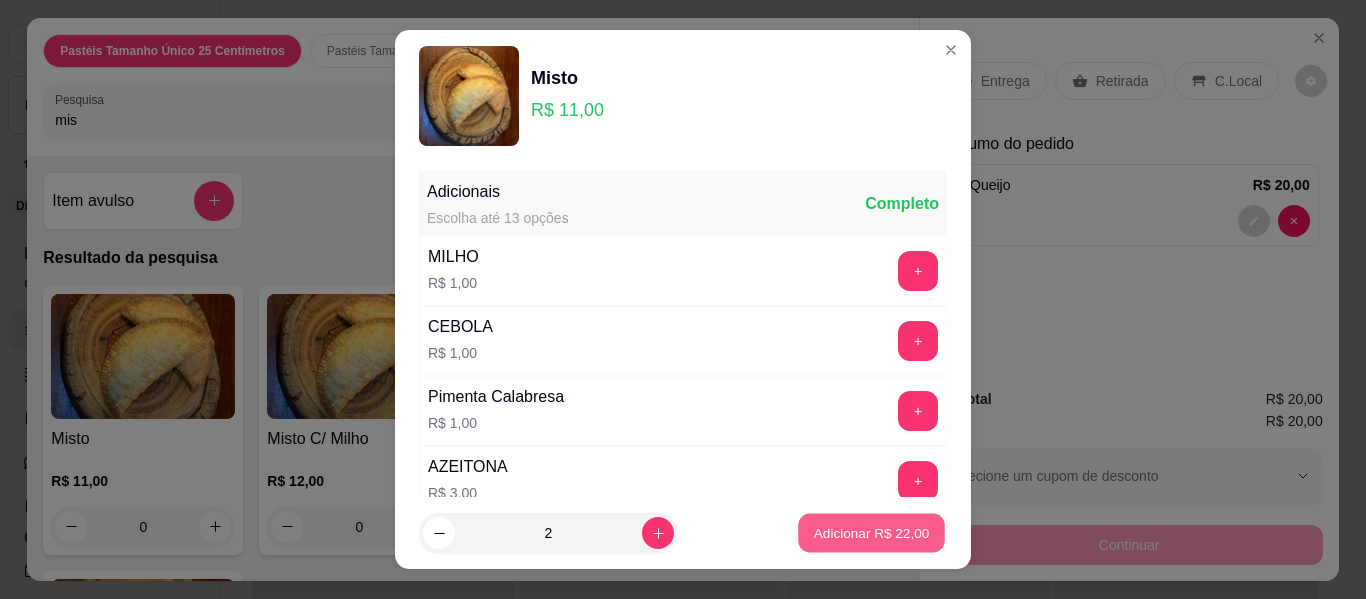 click on "Adicionar   R$ 22,00" at bounding box center [872, 532] 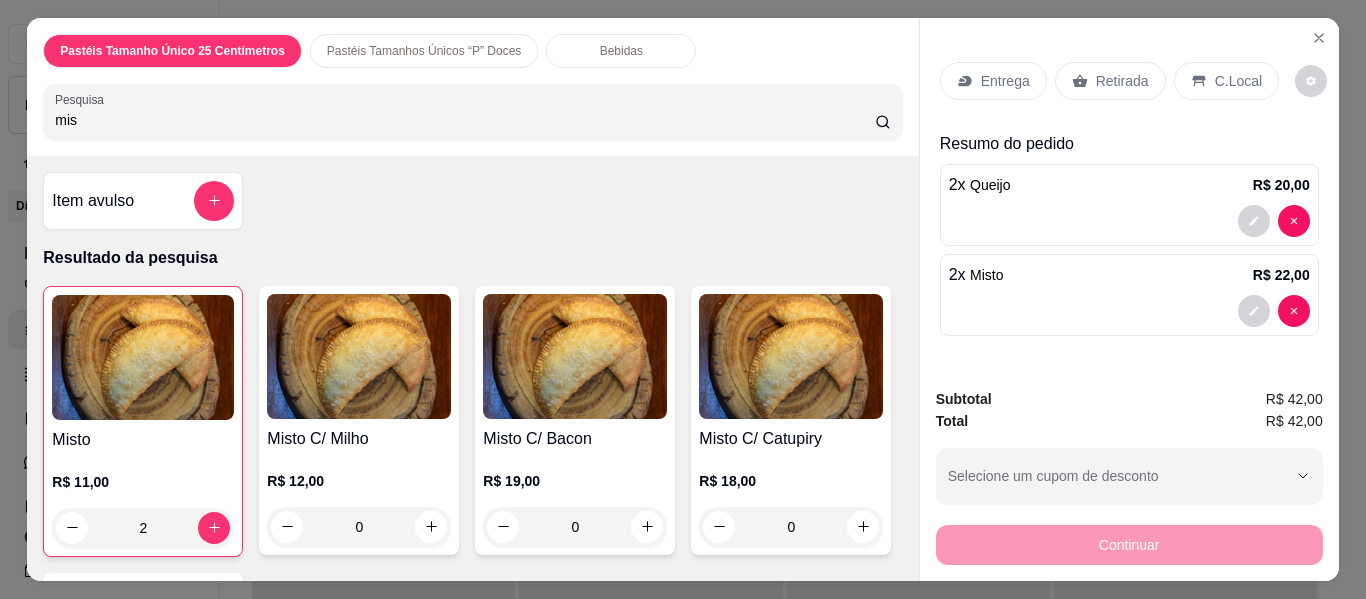 click on "Entrega" at bounding box center (1005, 81) 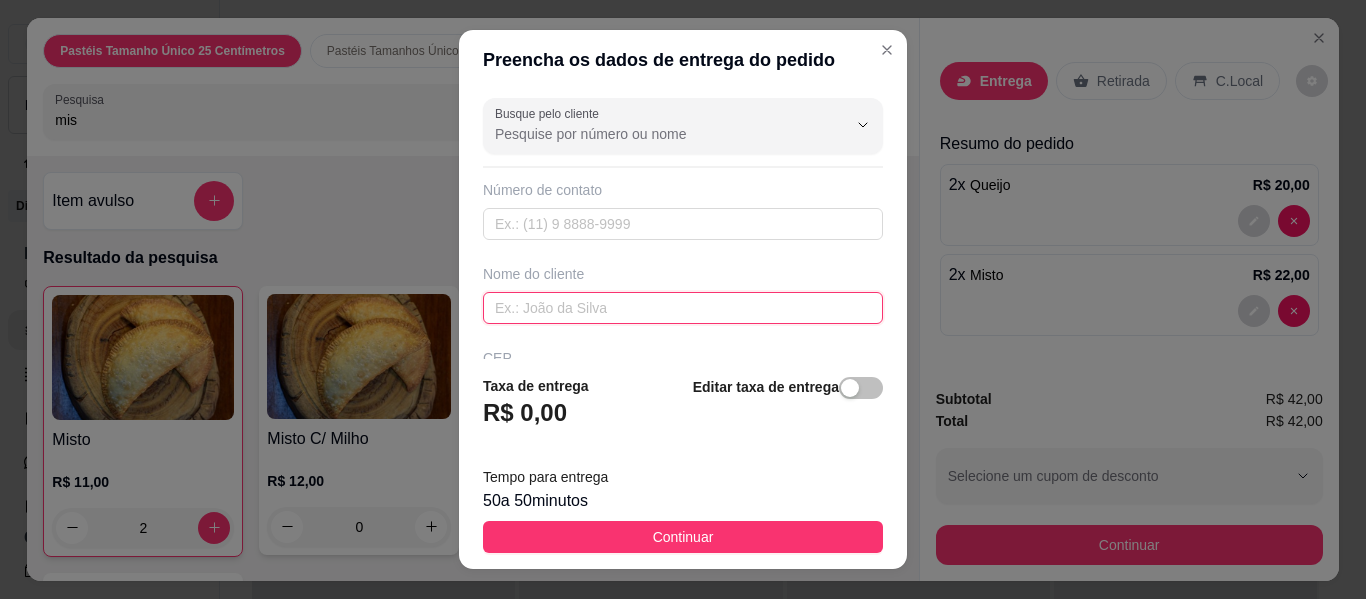 click at bounding box center [683, 308] 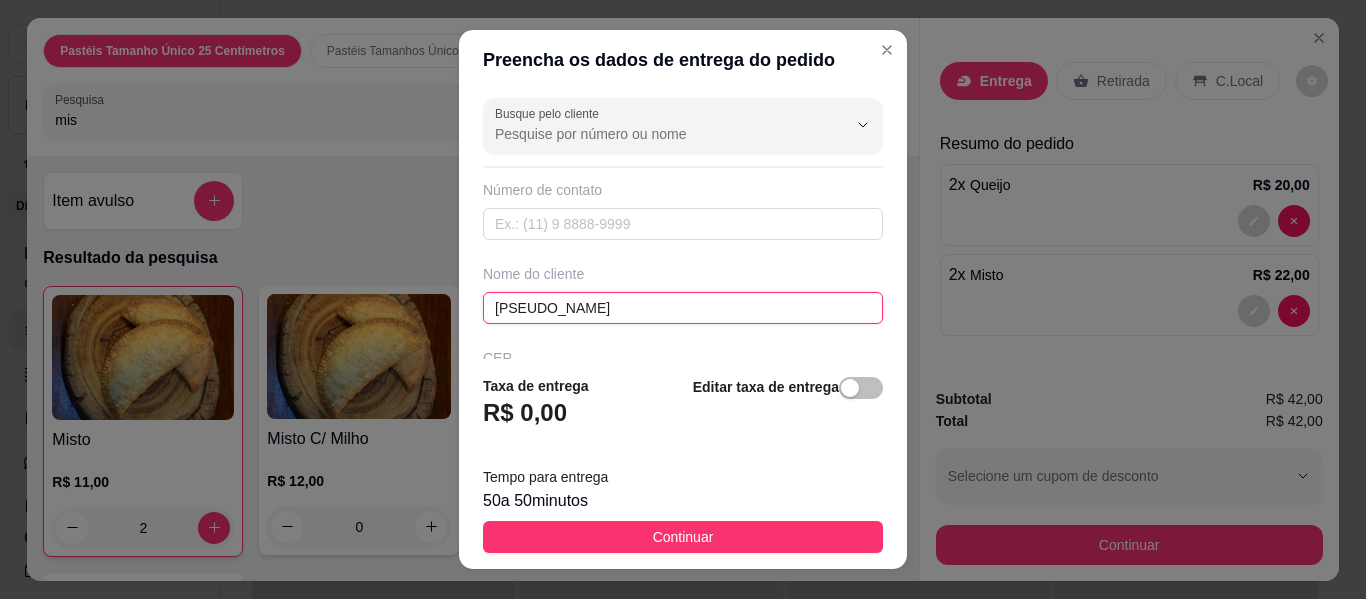 type on "[PSEUDO_NAME]" 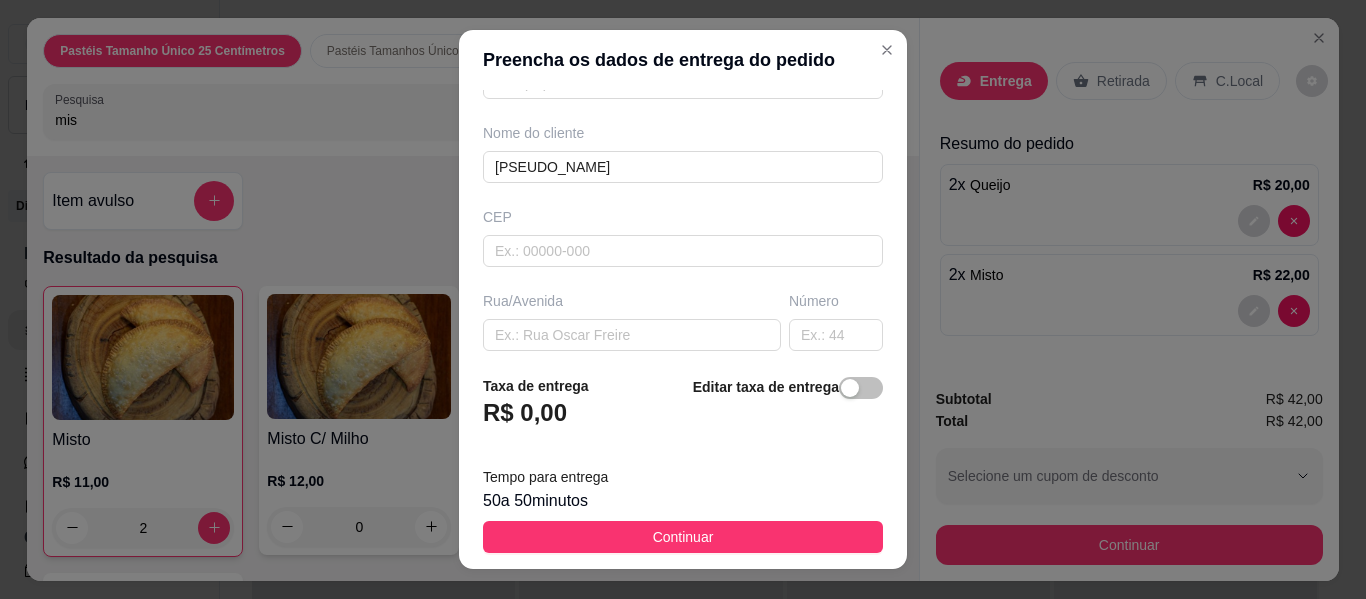 scroll, scrollTop: 200, scrollLeft: 0, axis: vertical 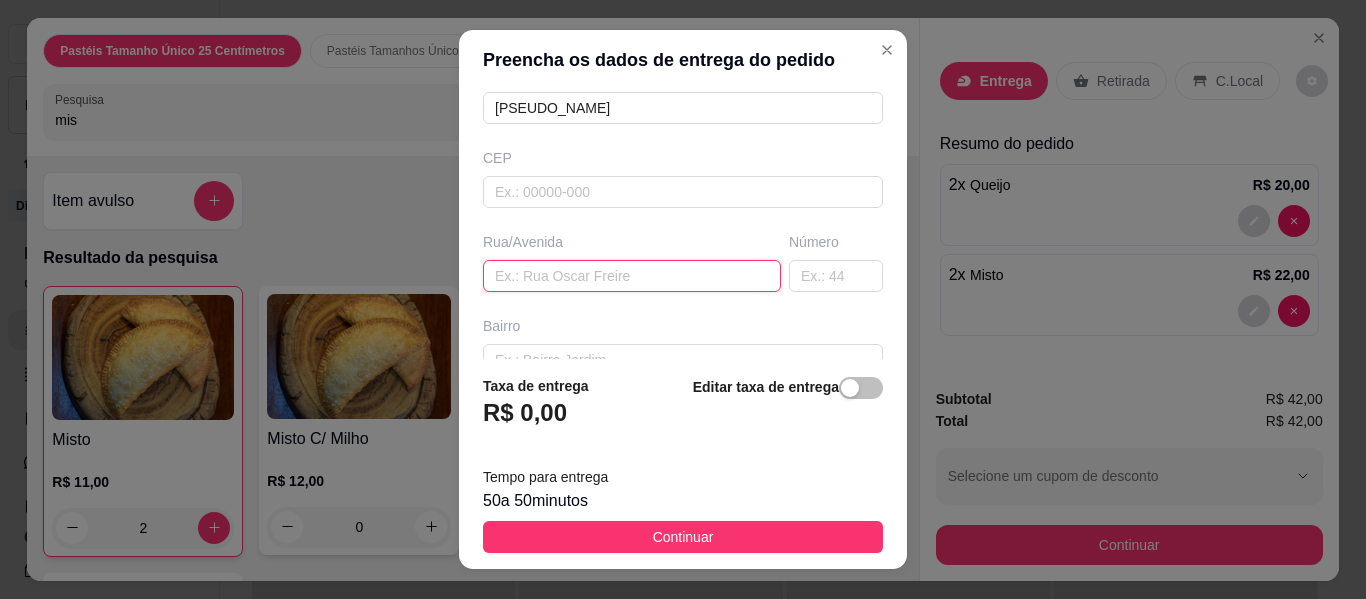 click at bounding box center [632, 276] 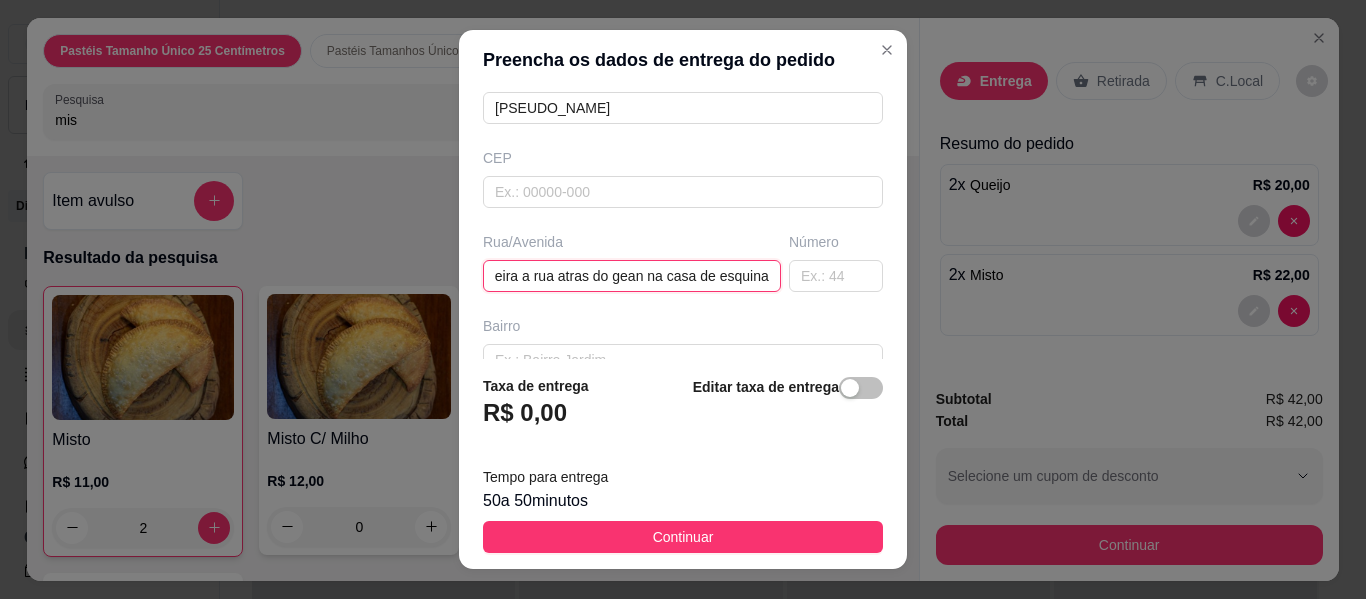 scroll, scrollTop: 0, scrollLeft: 46, axis: horizontal 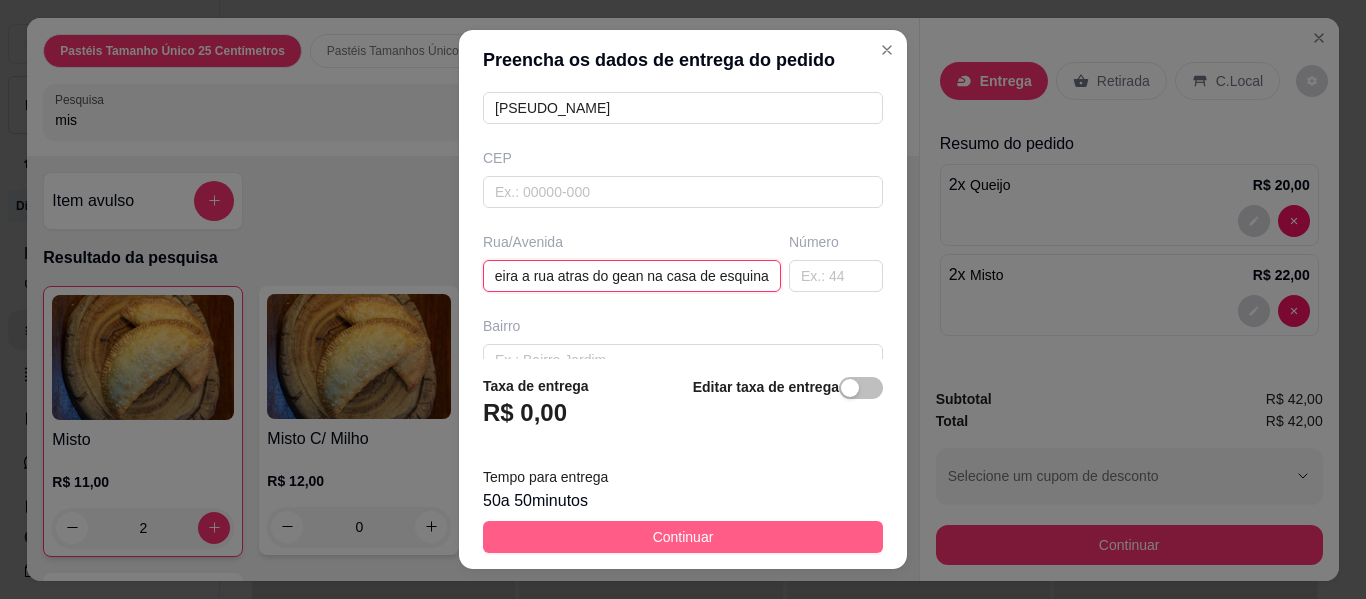 type on "Primeira a rua atras do gean na casa de esquina" 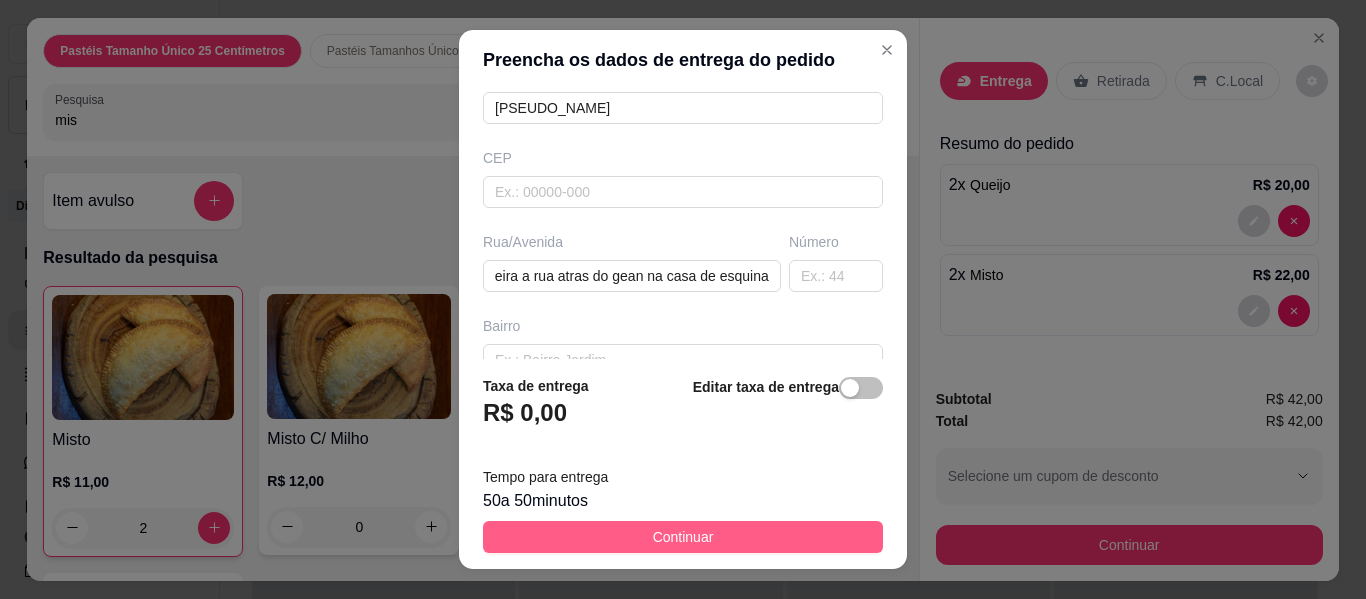 scroll, scrollTop: 0, scrollLeft: 0, axis: both 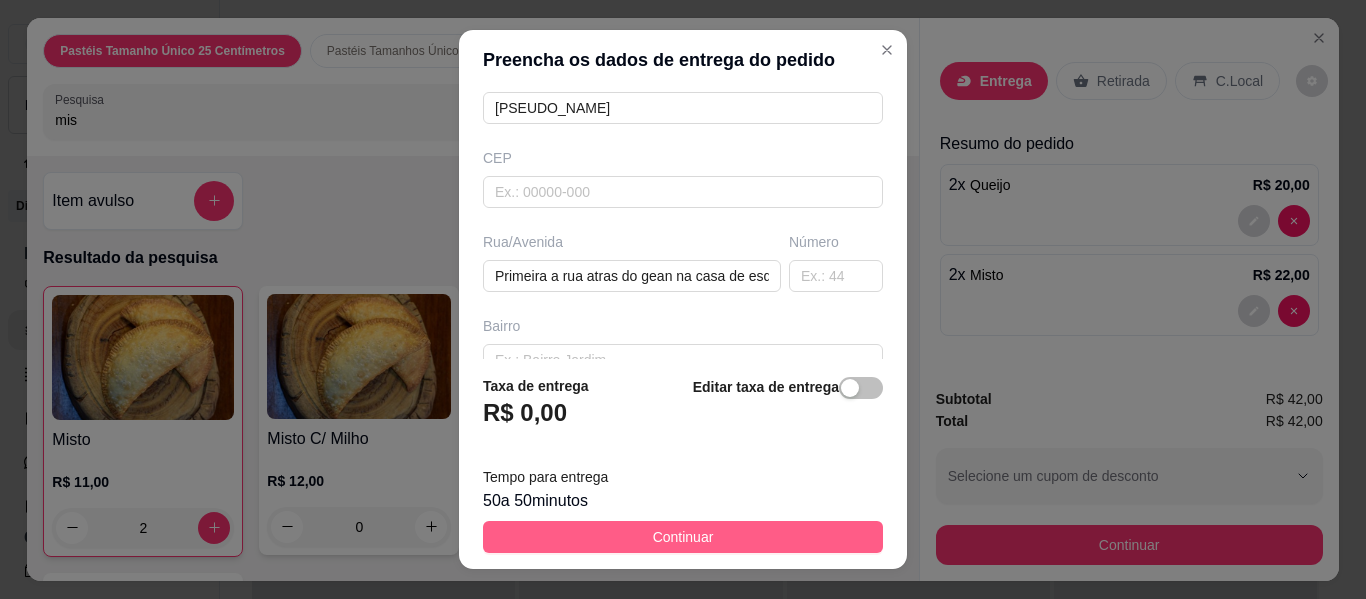 click on "Continuar" at bounding box center [683, 537] 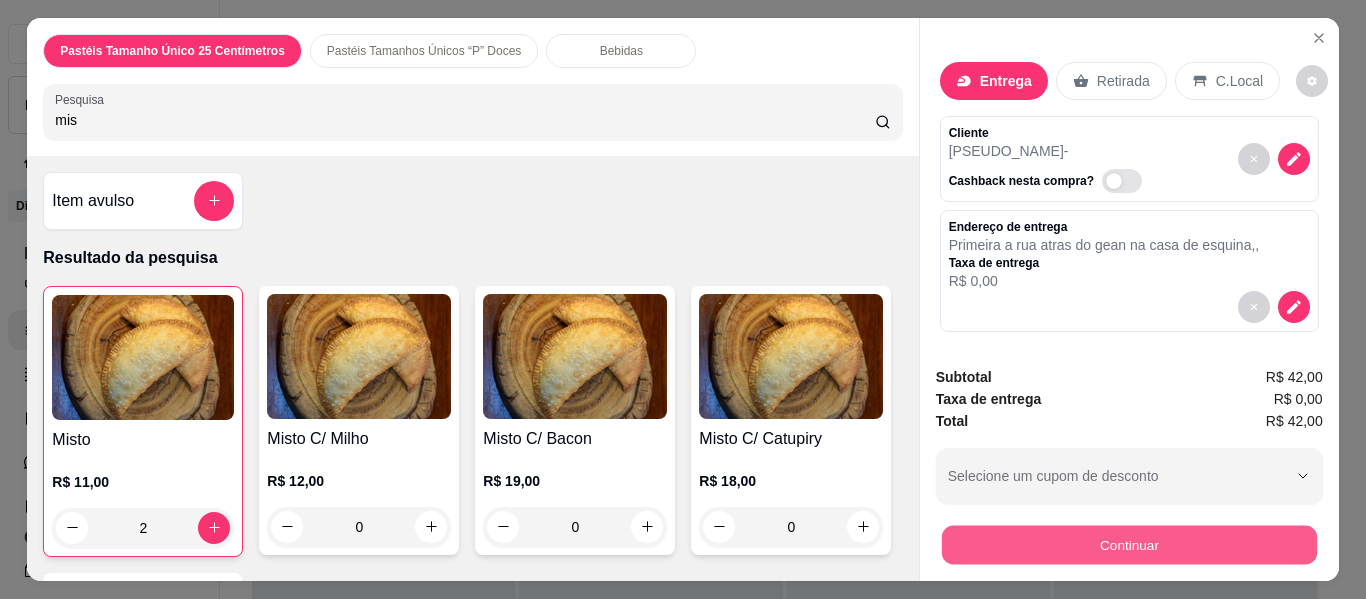 click on "Continuar" at bounding box center [1128, 545] 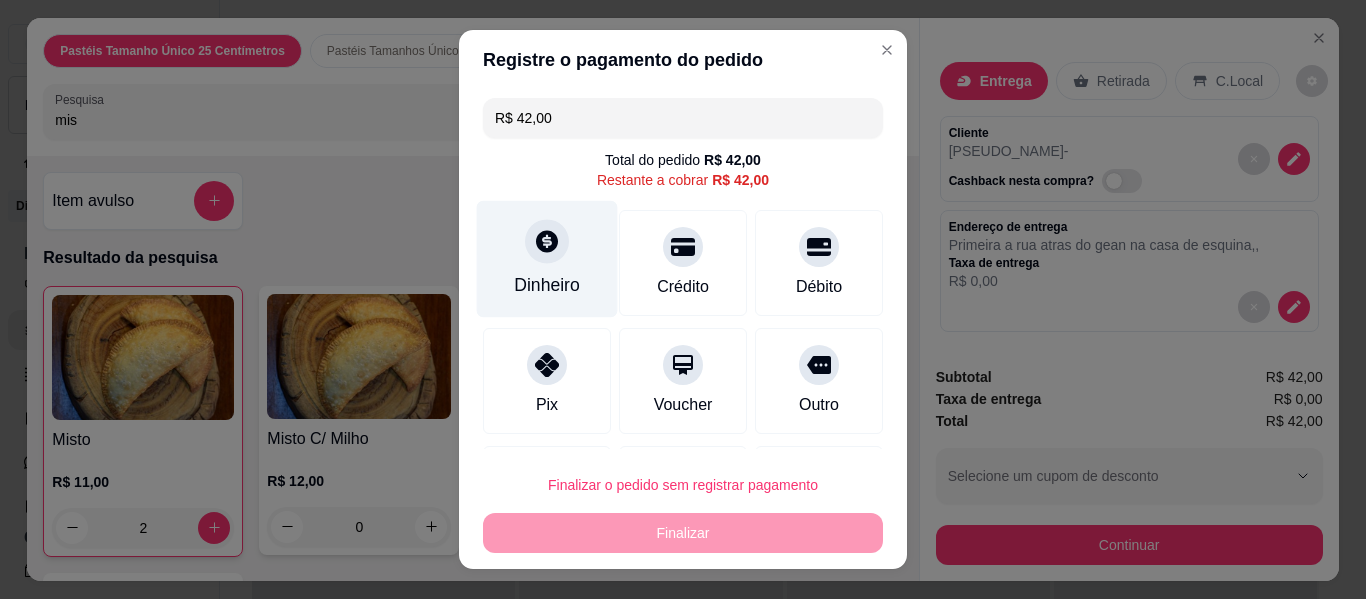 click on "Dinheiro" at bounding box center [547, 259] 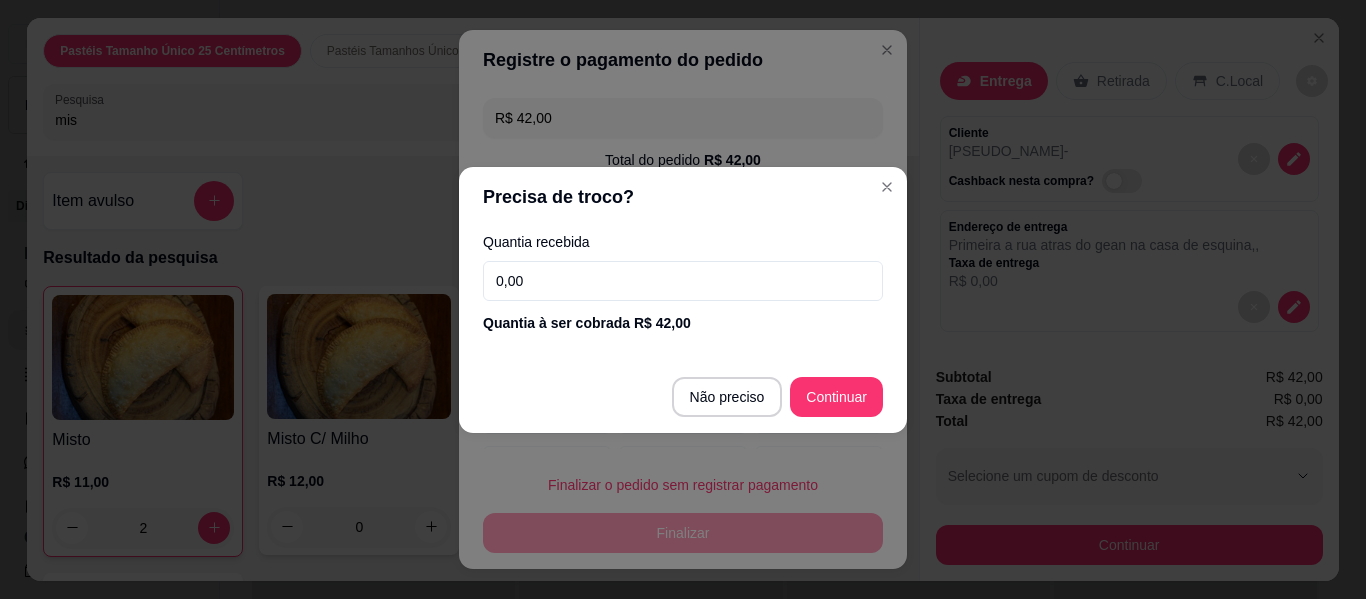 click on "0,00" at bounding box center [683, 281] 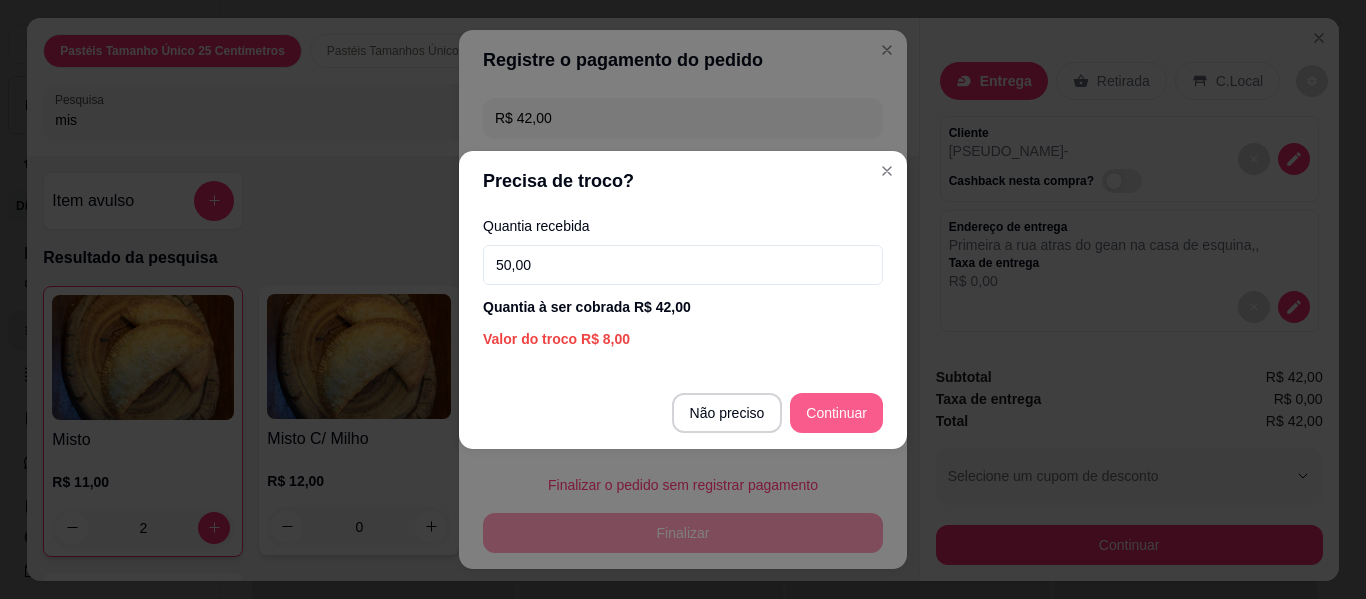 type on "50,00" 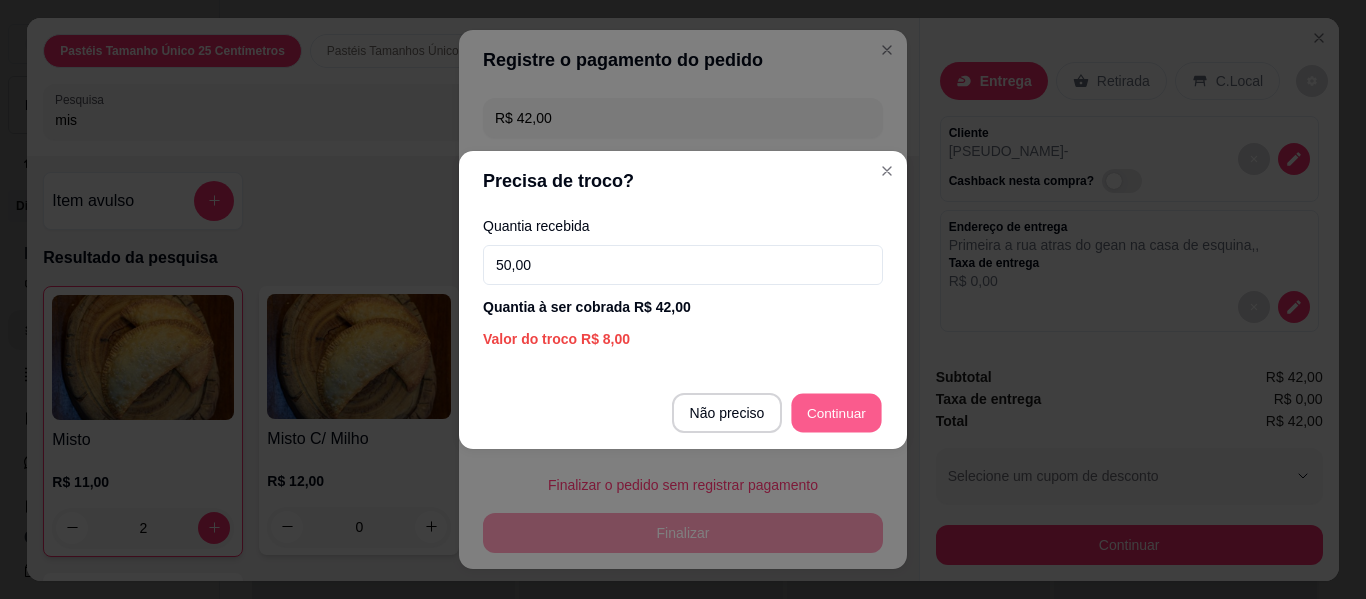 type on "R$ 0,00" 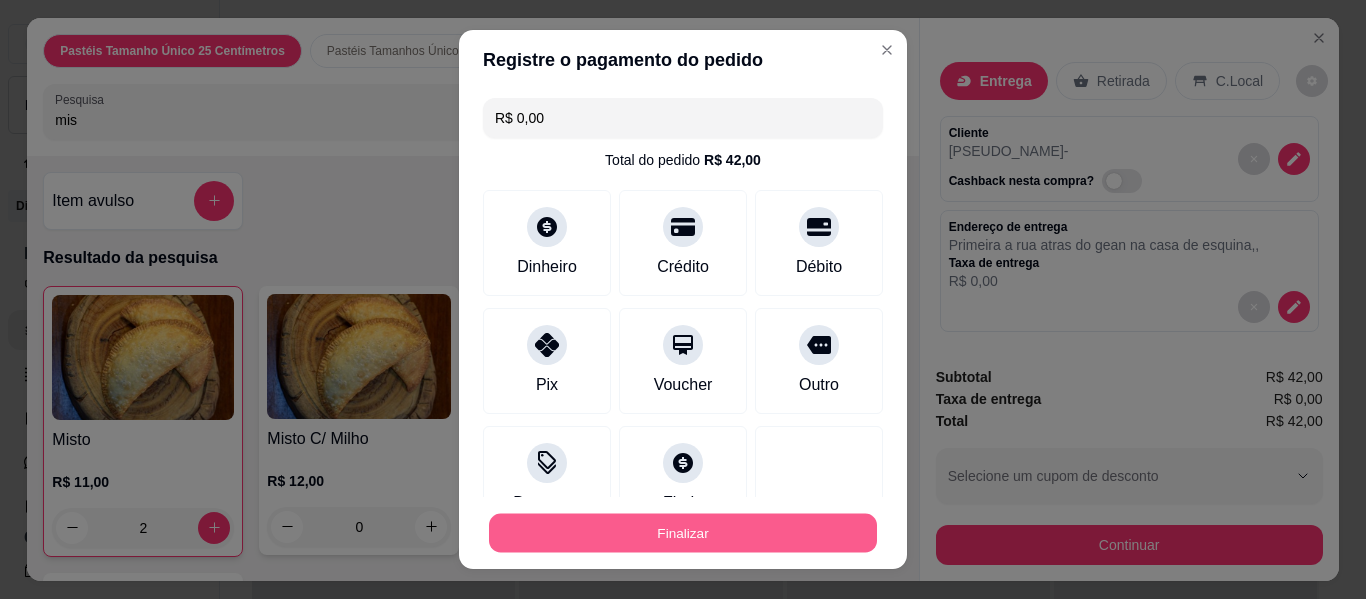 click on "Finalizar" at bounding box center (683, 533) 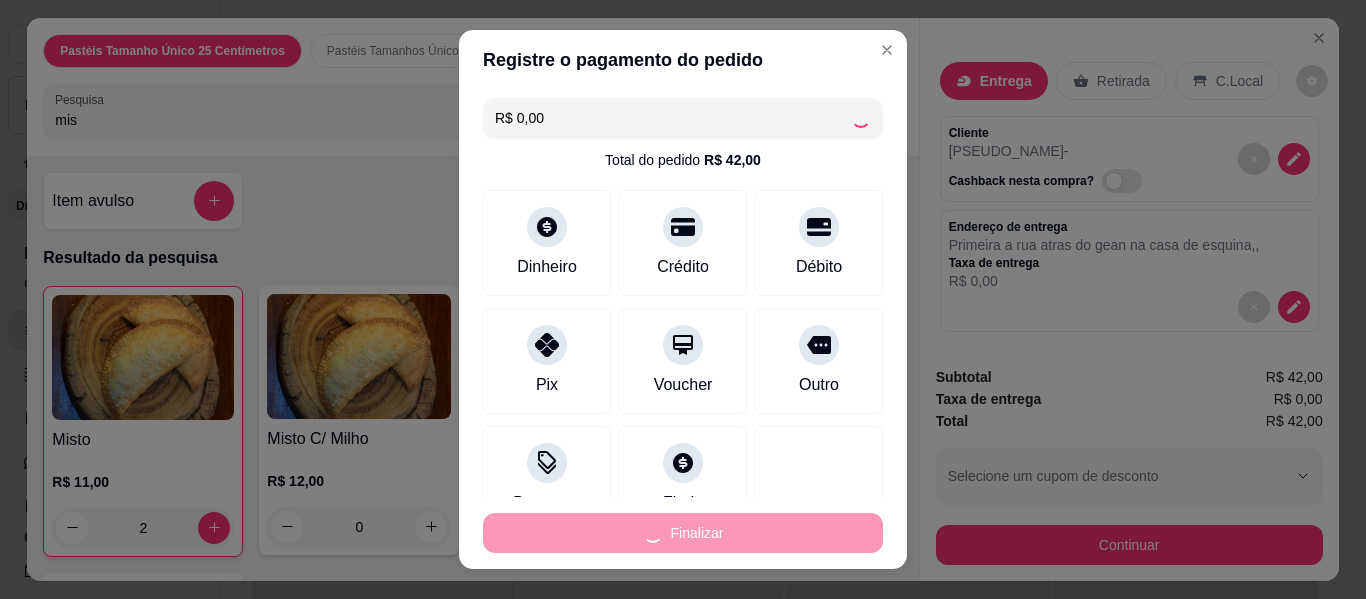 type on "0" 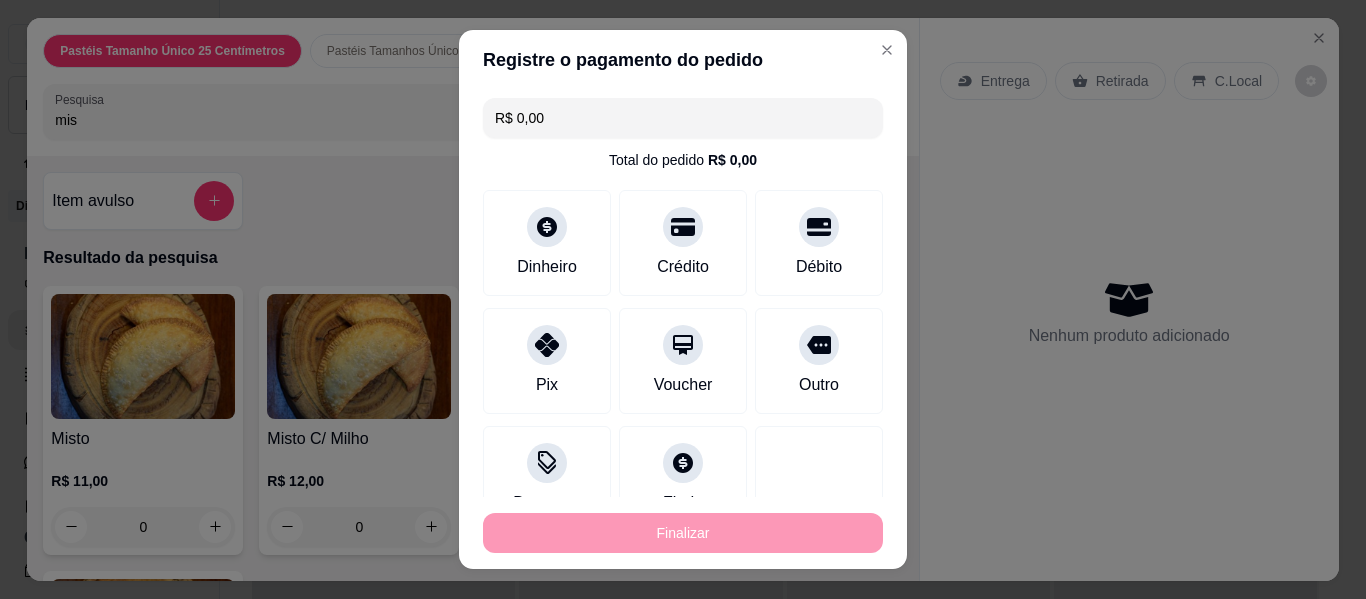 type on "-R$ 42,00" 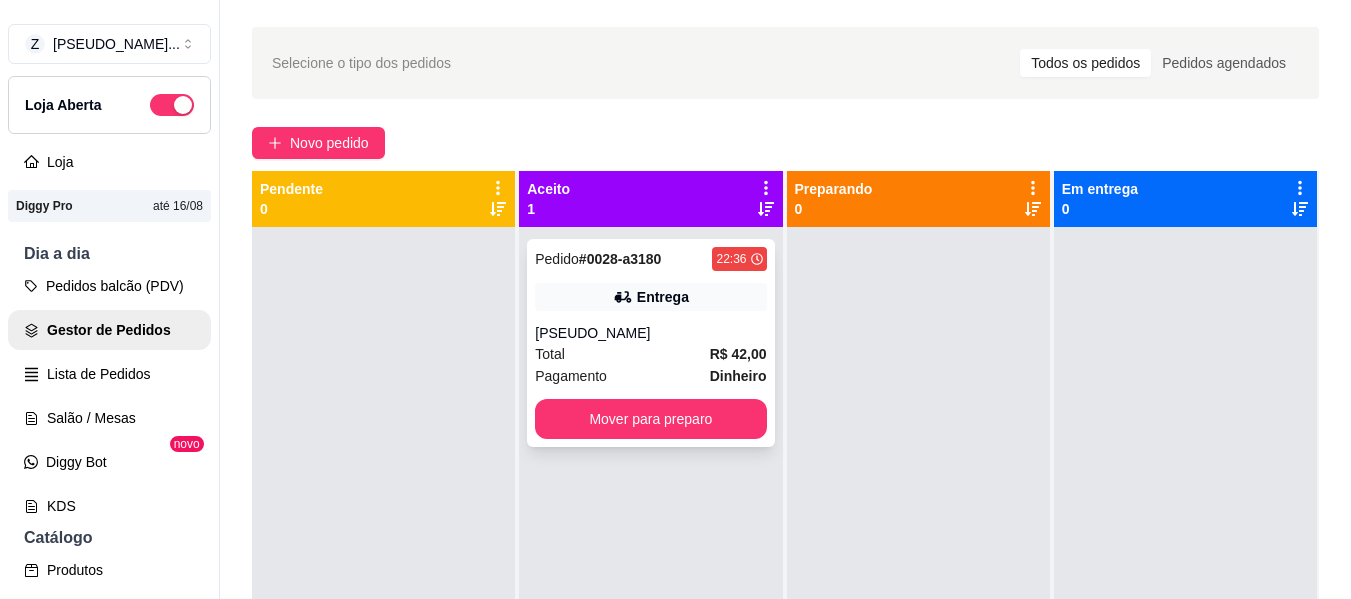 click on "Entrega" at bounding box center (650, 297) 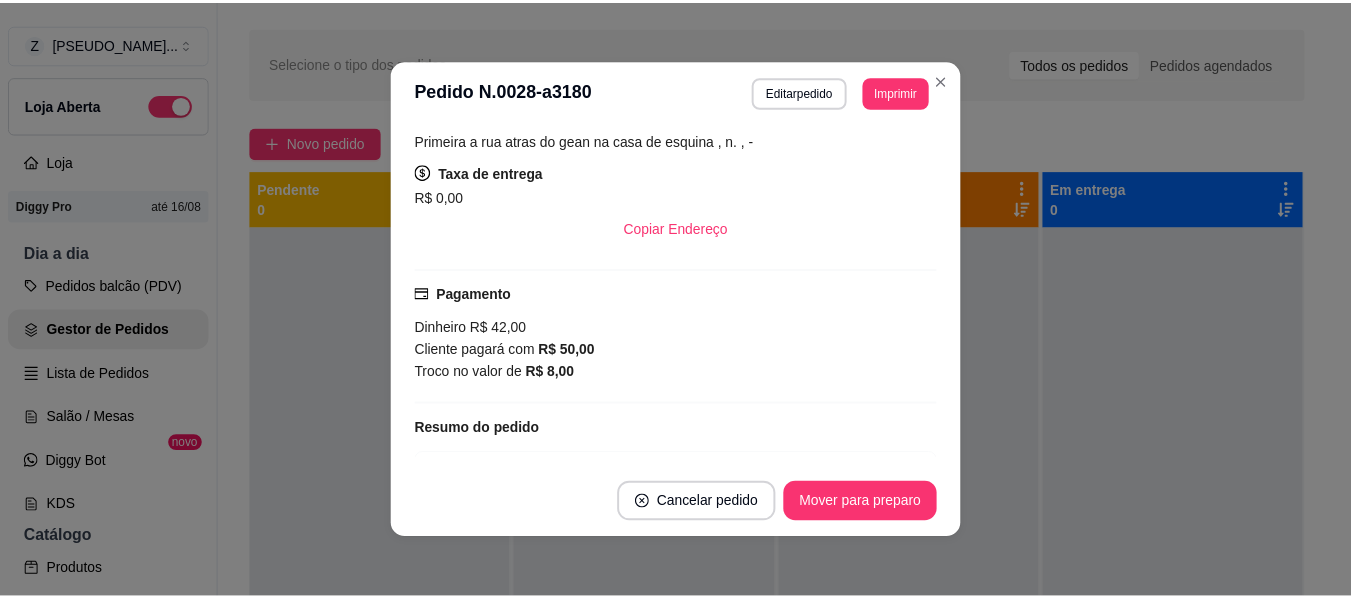 scroll, scrollTop: 360, scrollLeft: 0, axis: vertical 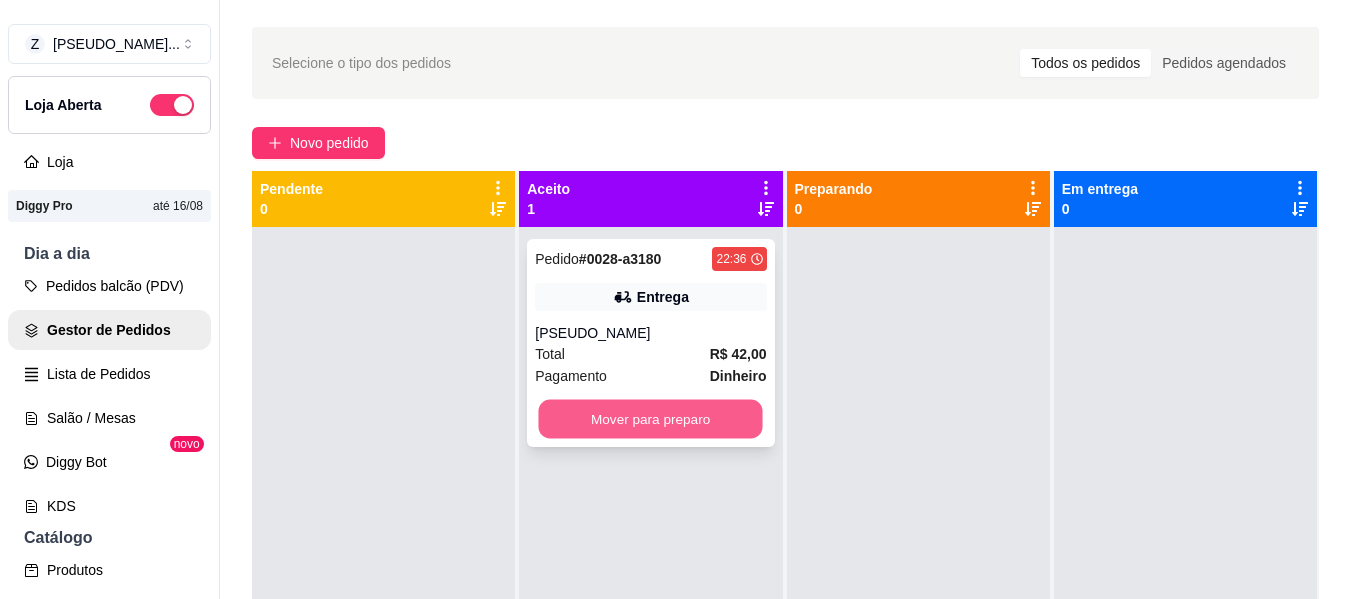 click on "Mover para preparo" at bounding box center (651, 419) 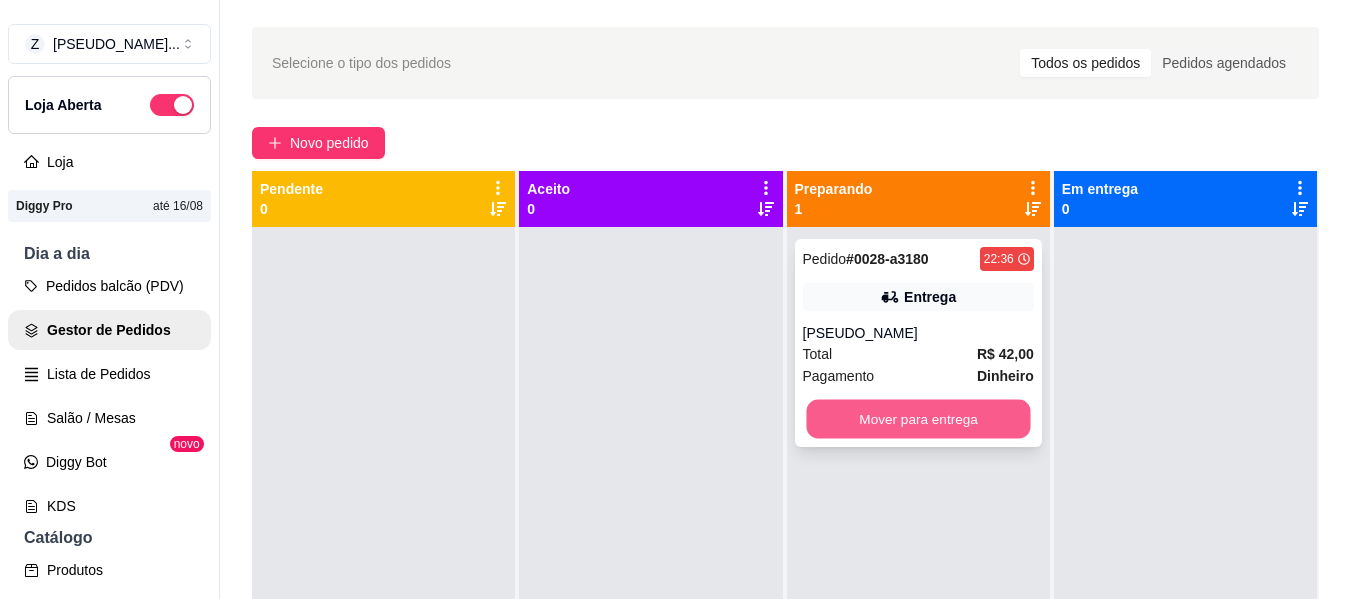 click on "Mover para entrega" at bounding box center [918, 419] 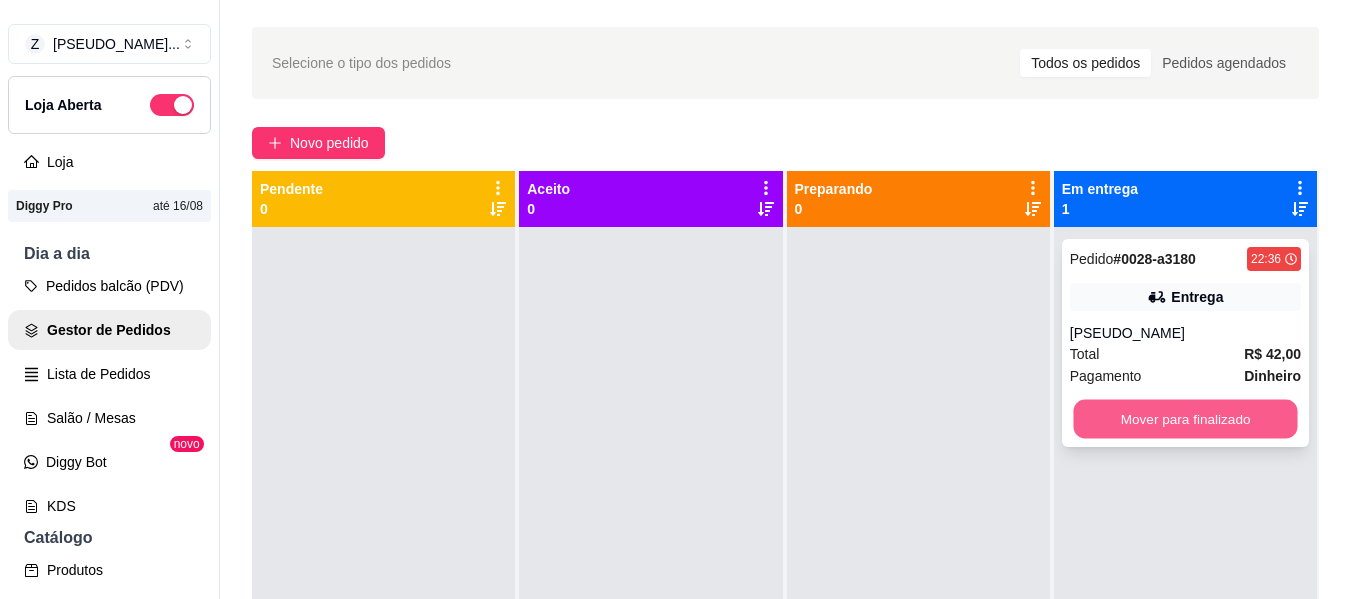 click on "Mover para finalizado" at bounding box center [1185, 419] 